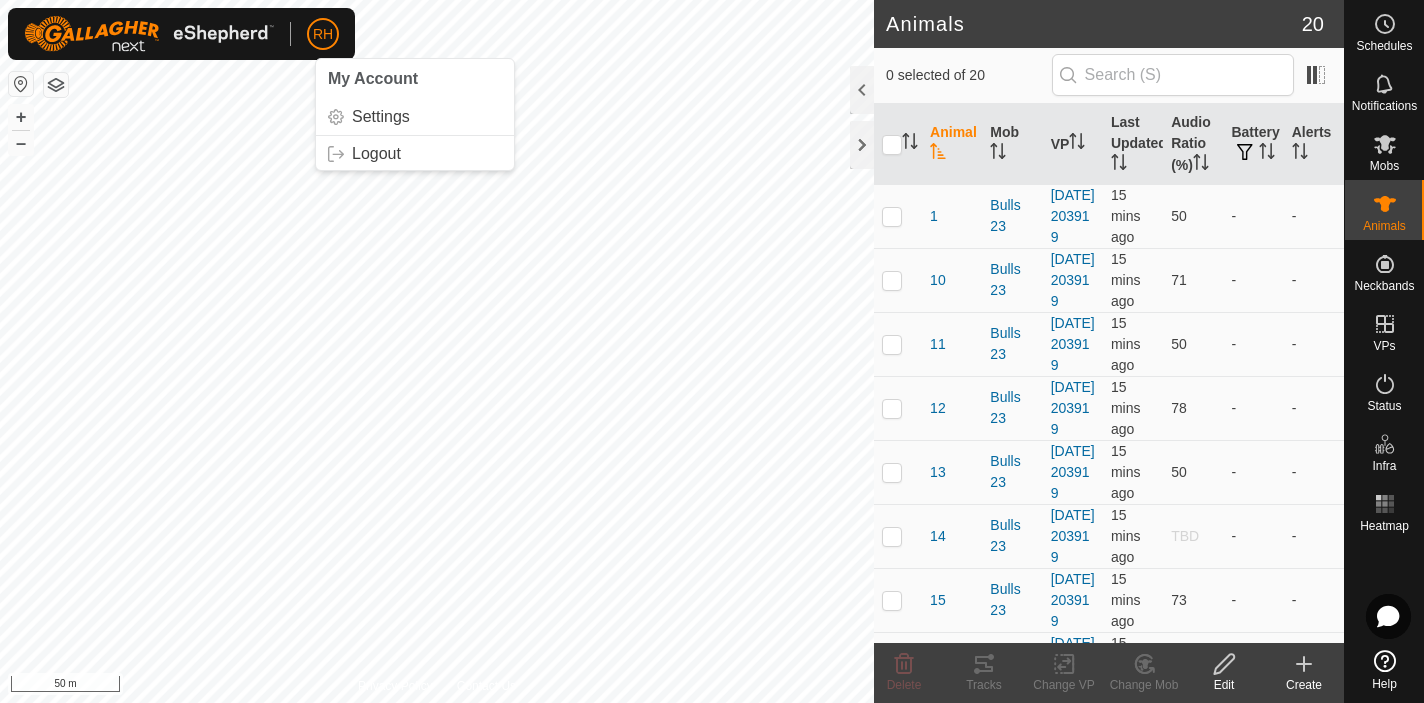scroll, scrollTop: 0, scrollLeft: 0, axis: both 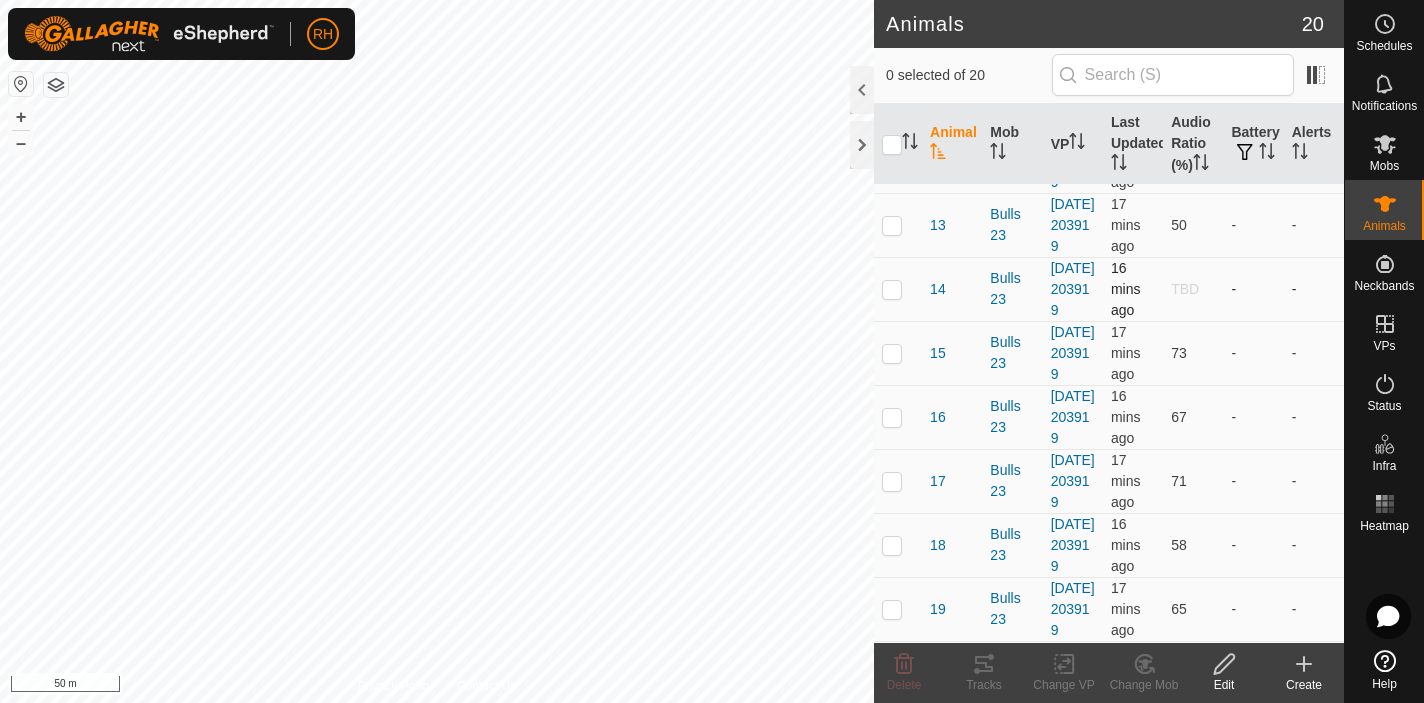 click at bounding box center [892, 289] 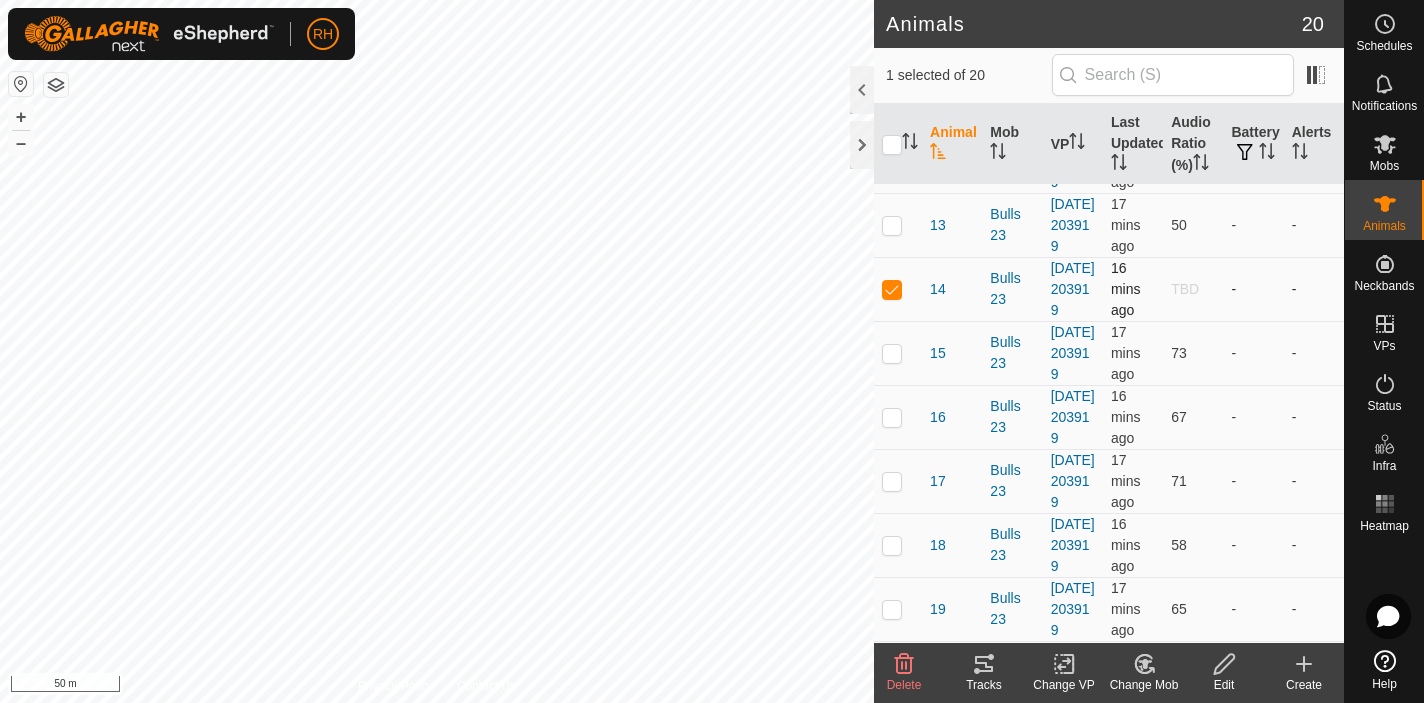 click at bounding box center (892, 289) 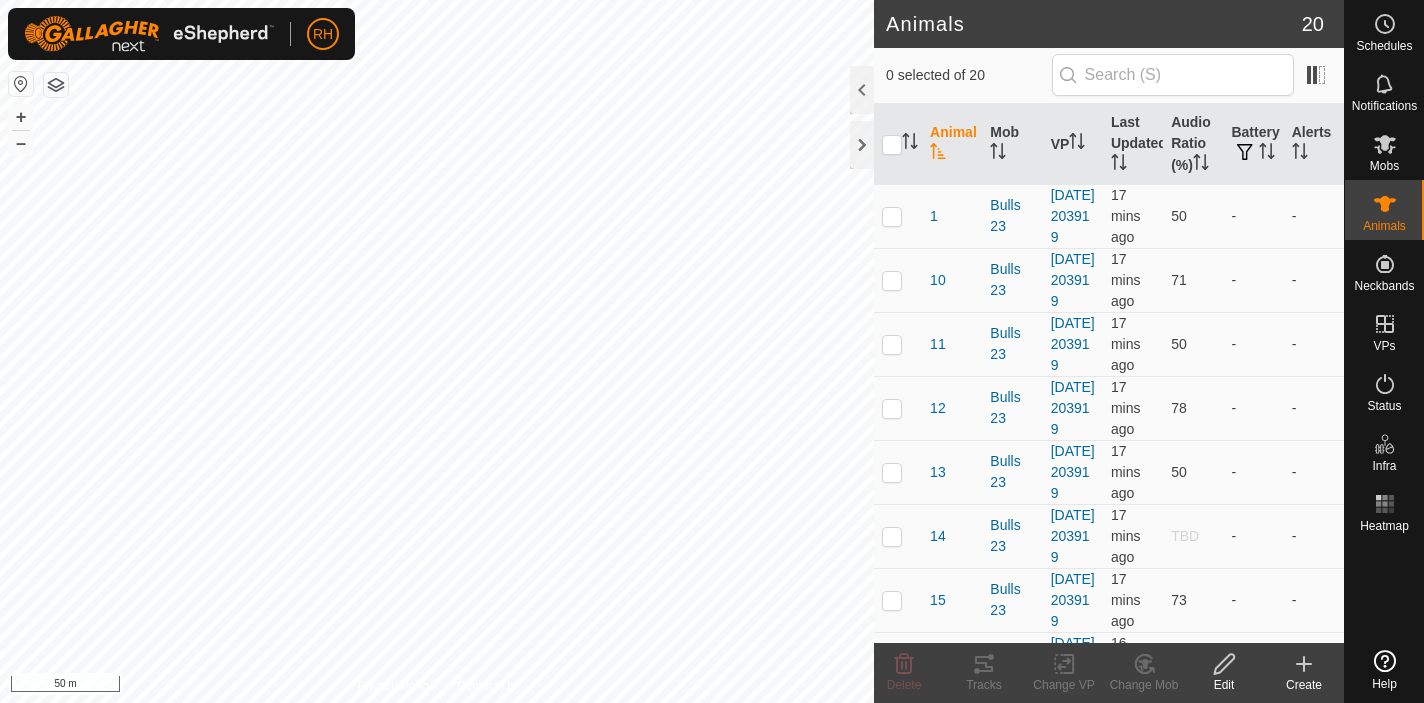 scroll, scrollTop: 0, scrollLeft: 0, axis: both 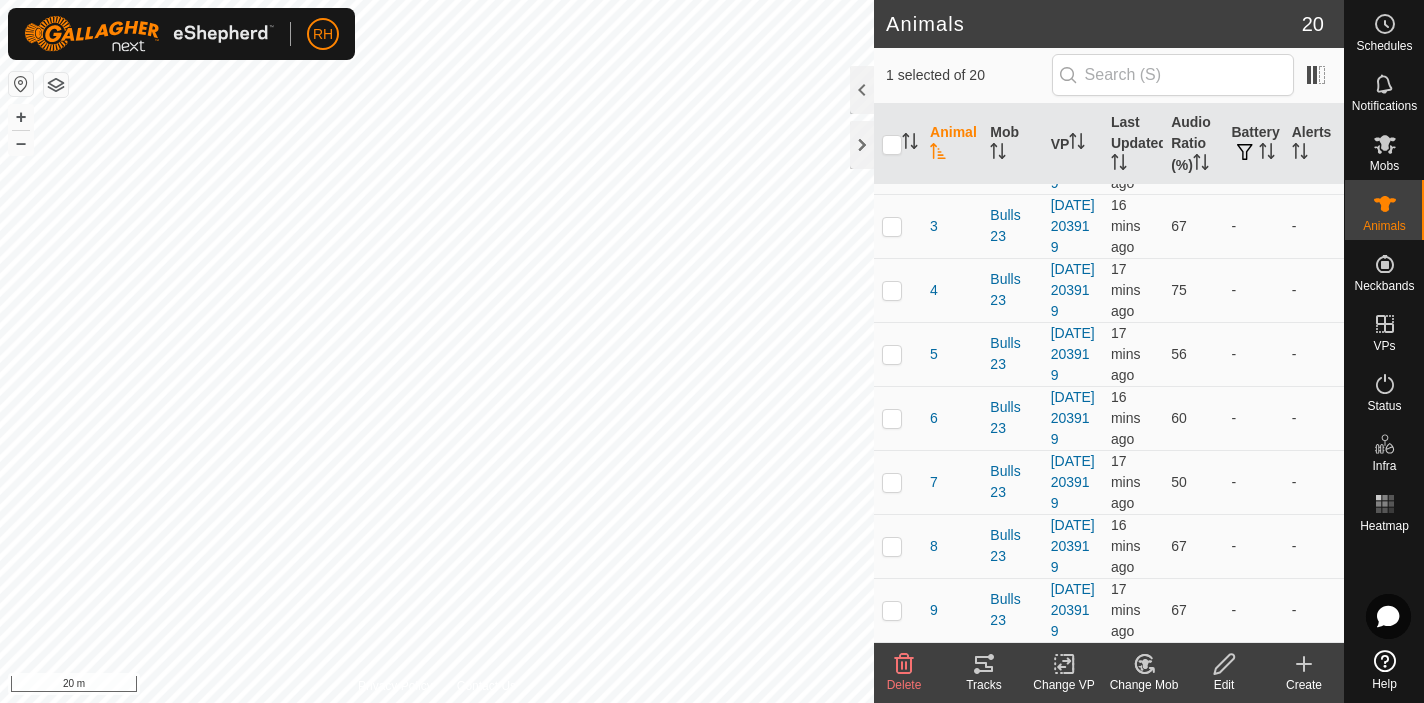 click 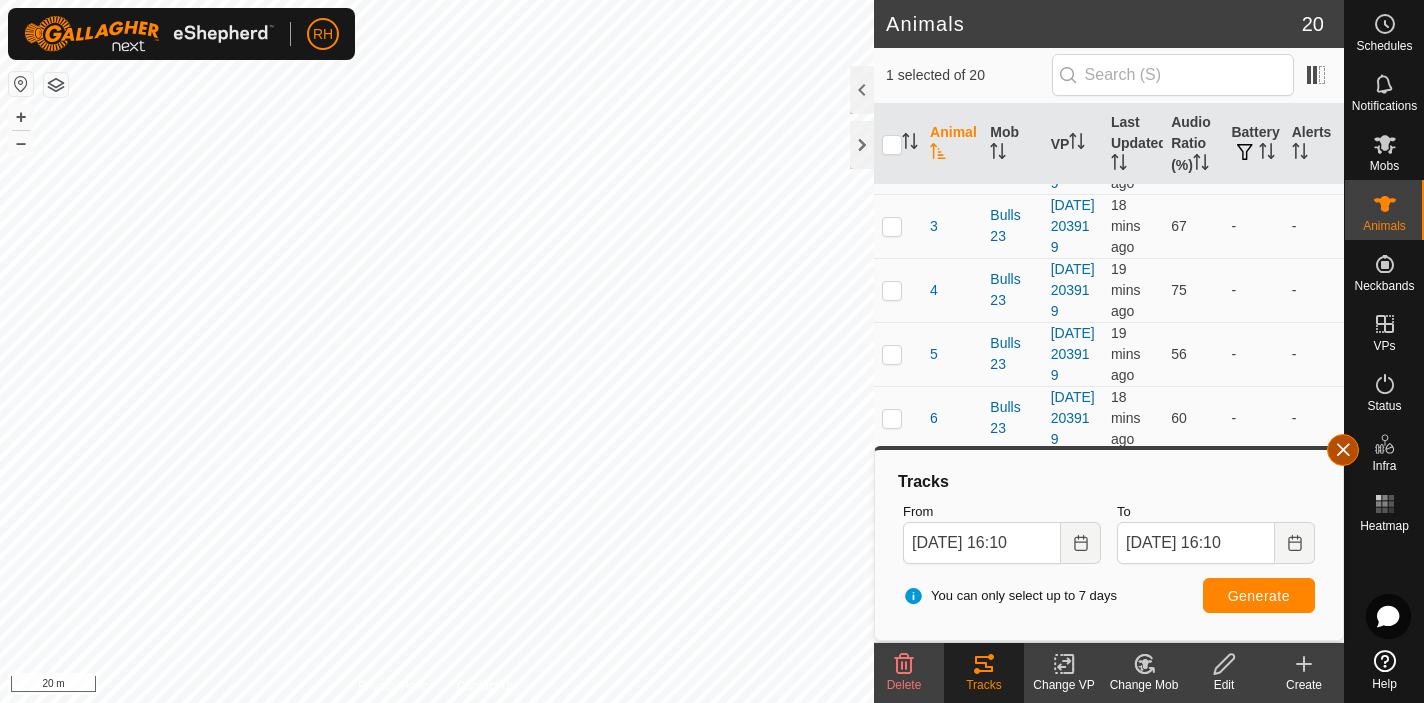 click at bounding box center (1343, 450) 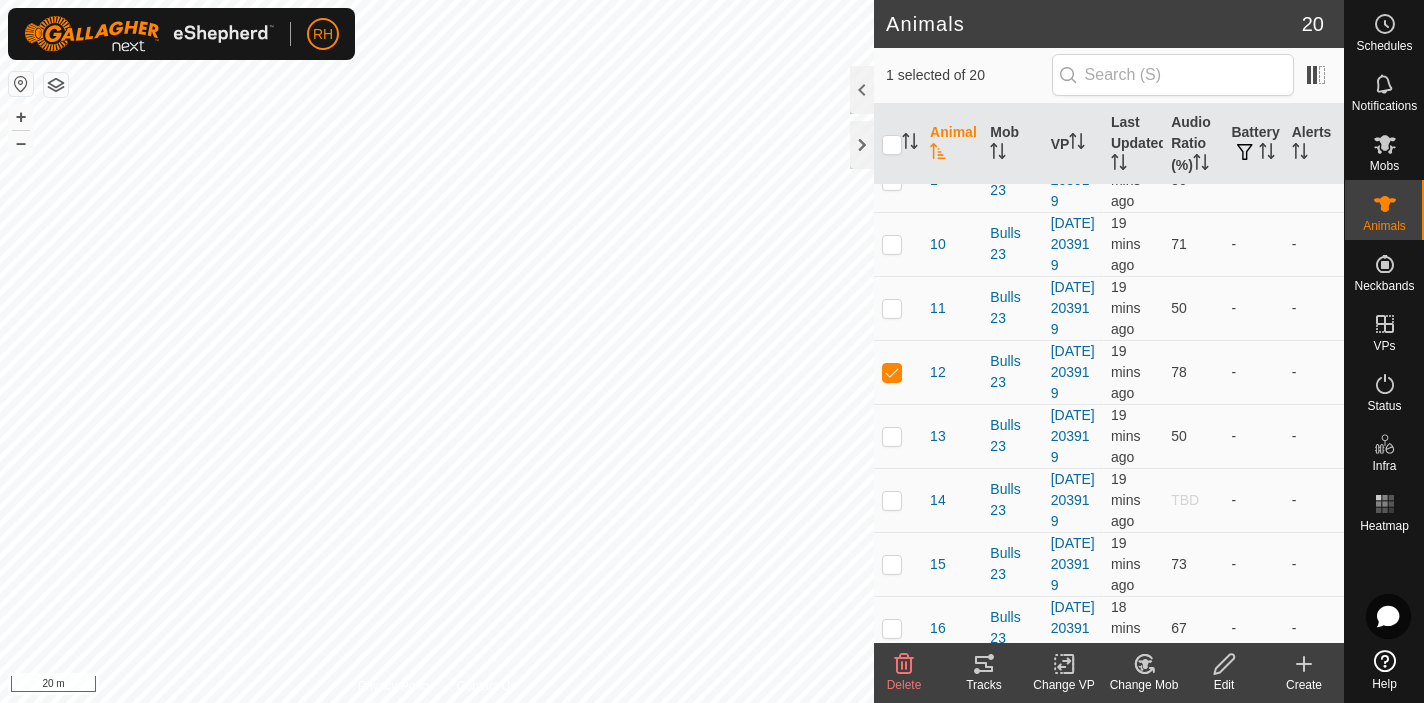 scroll, scrollTop: 0, scrollLeft: 0, axis: both 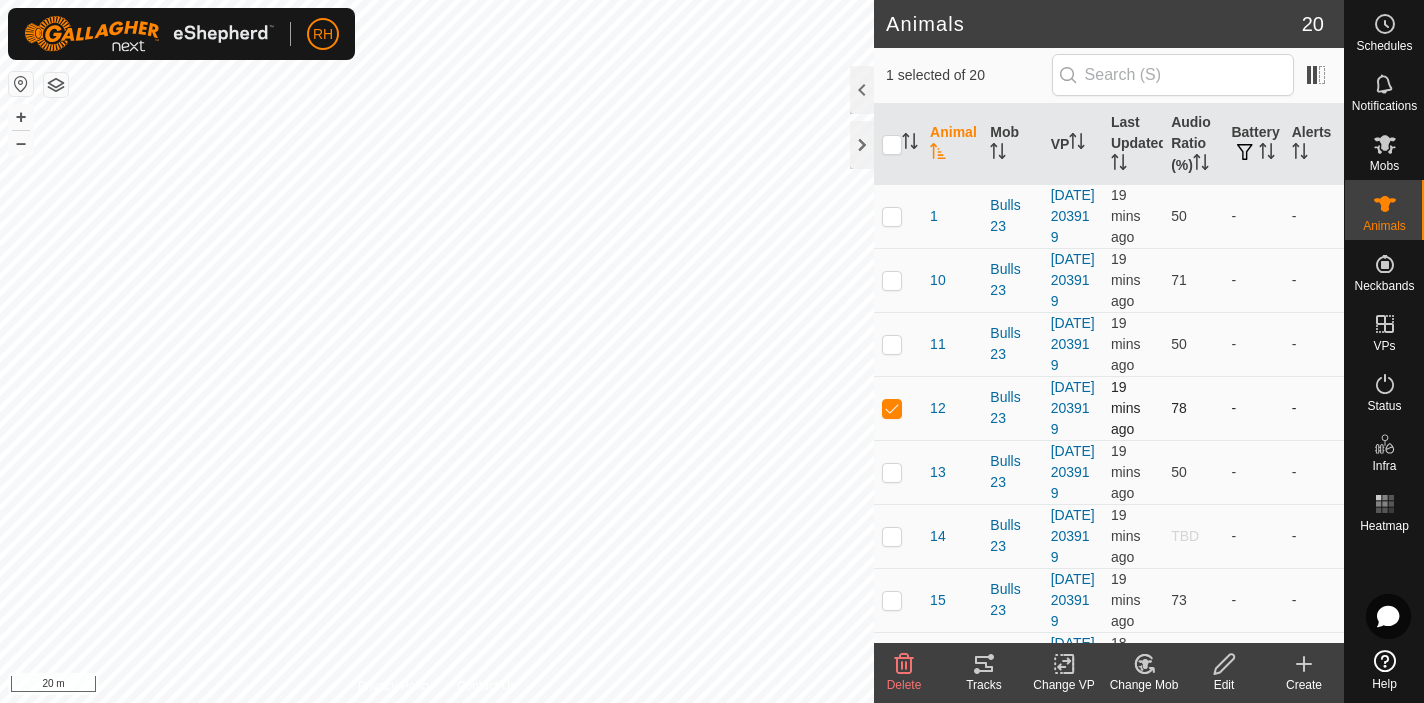 click at bounding box center [892, 408] 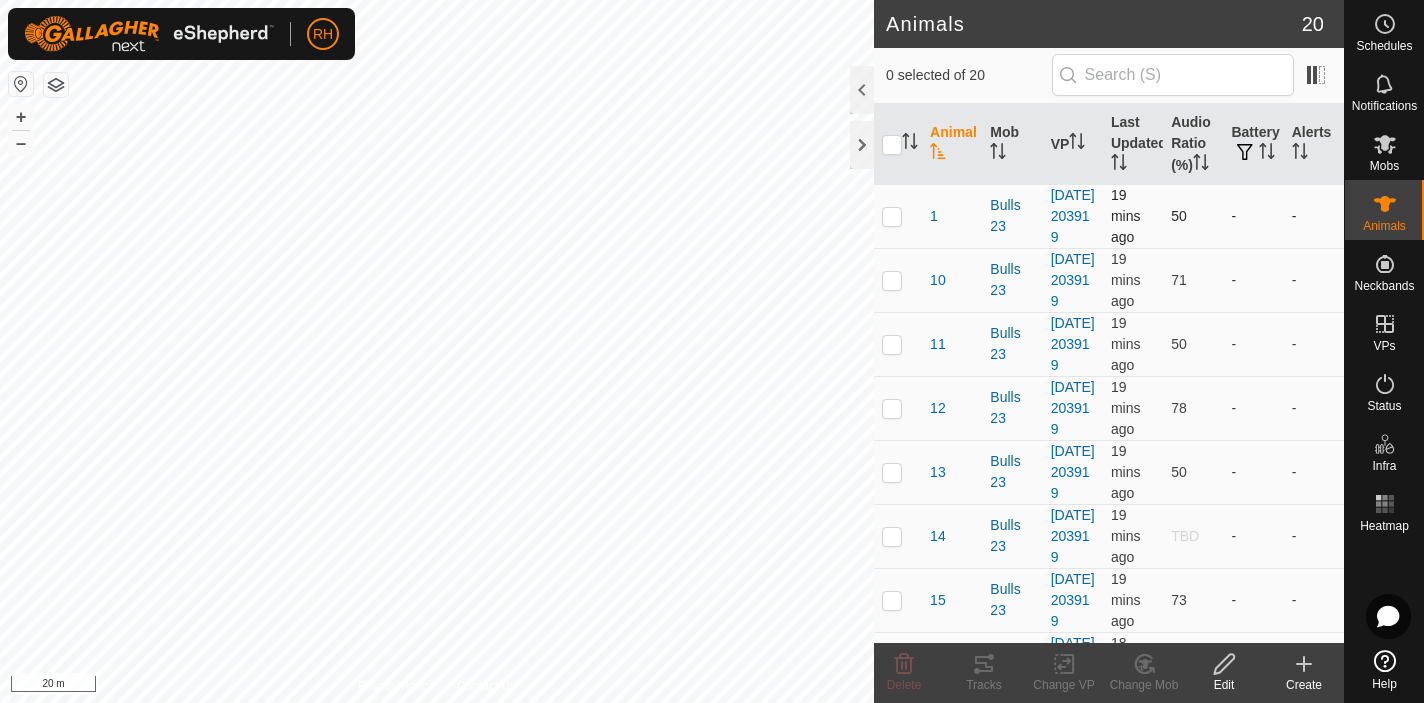 click at bounding box center [898, 216] 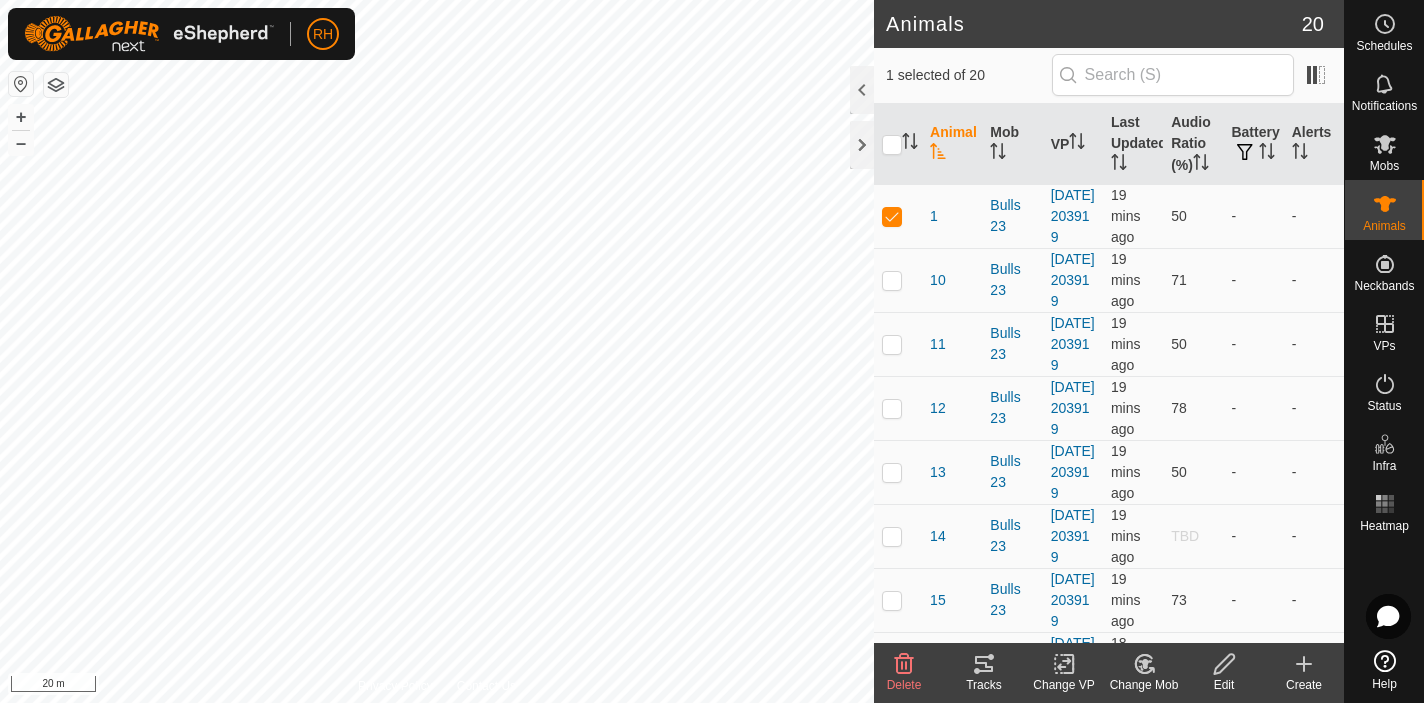 click 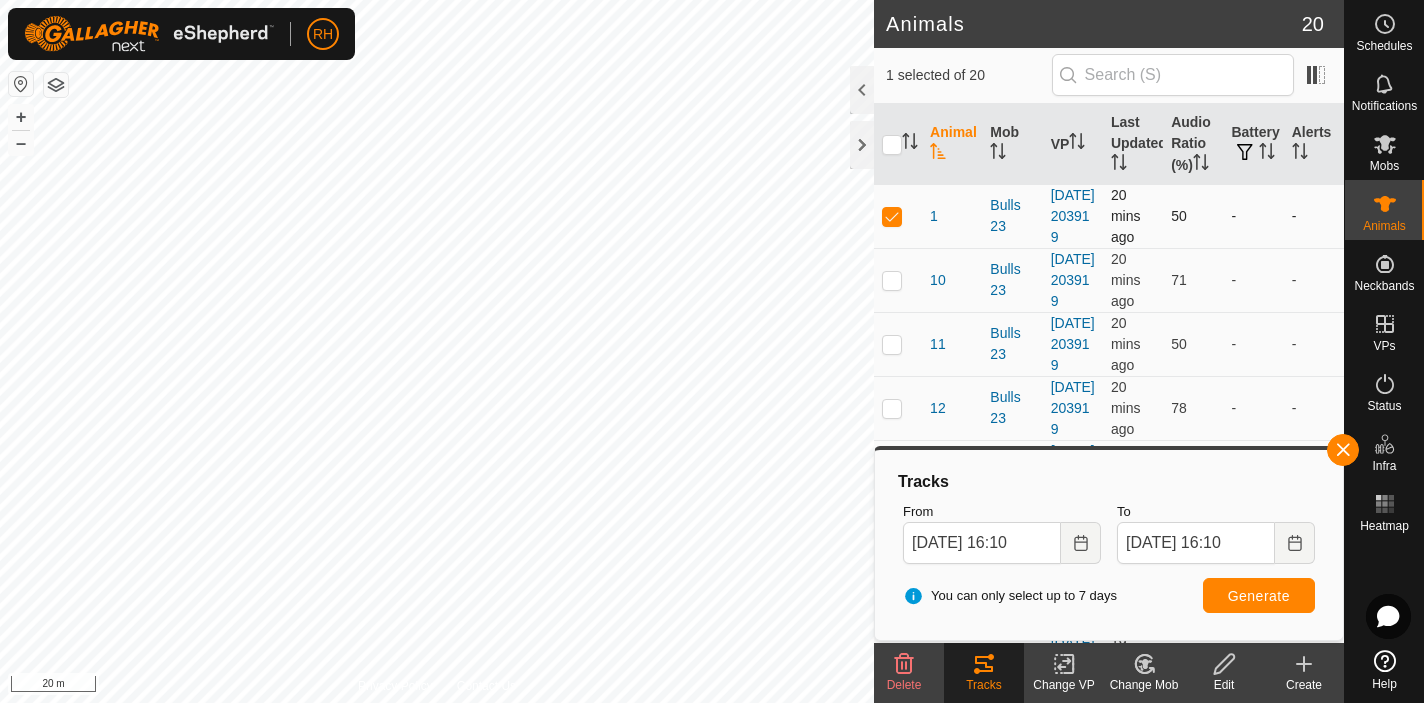click at bounding box center (892, 216) 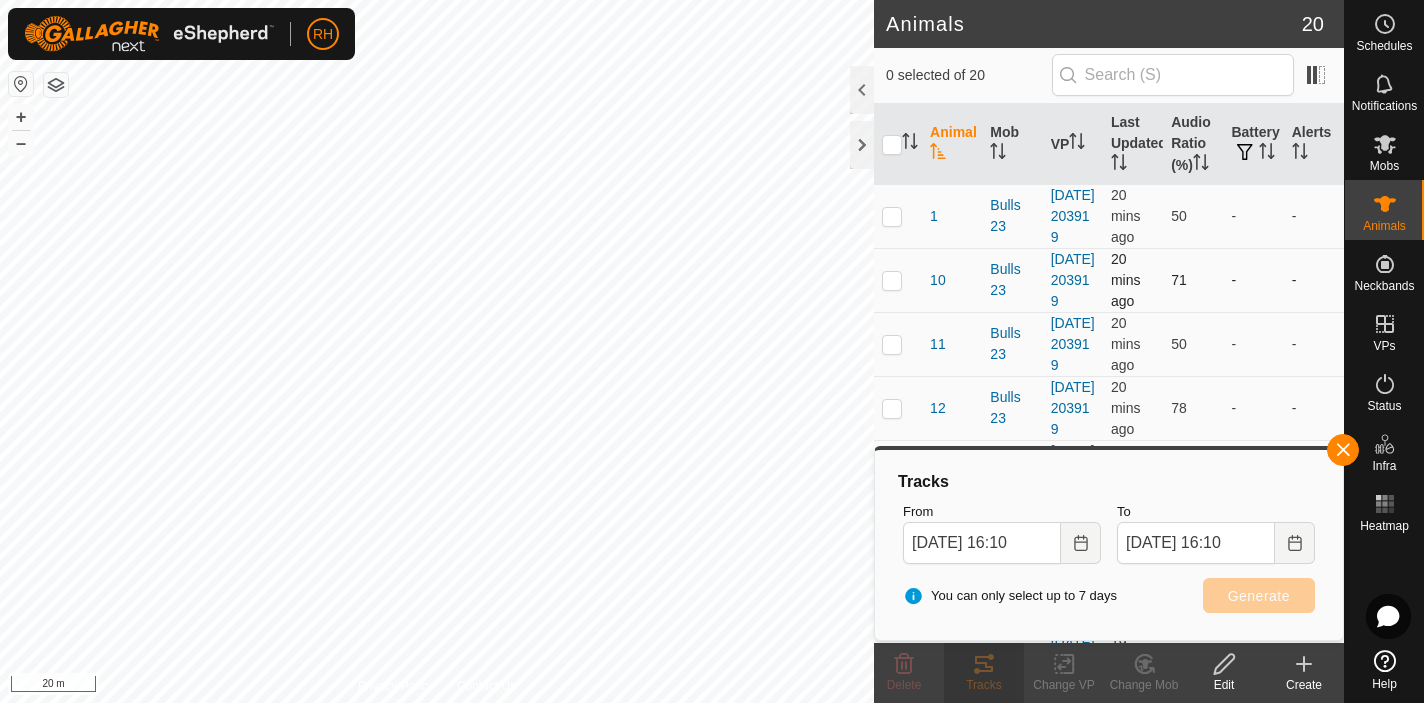 click at bounding box center (892, 280) 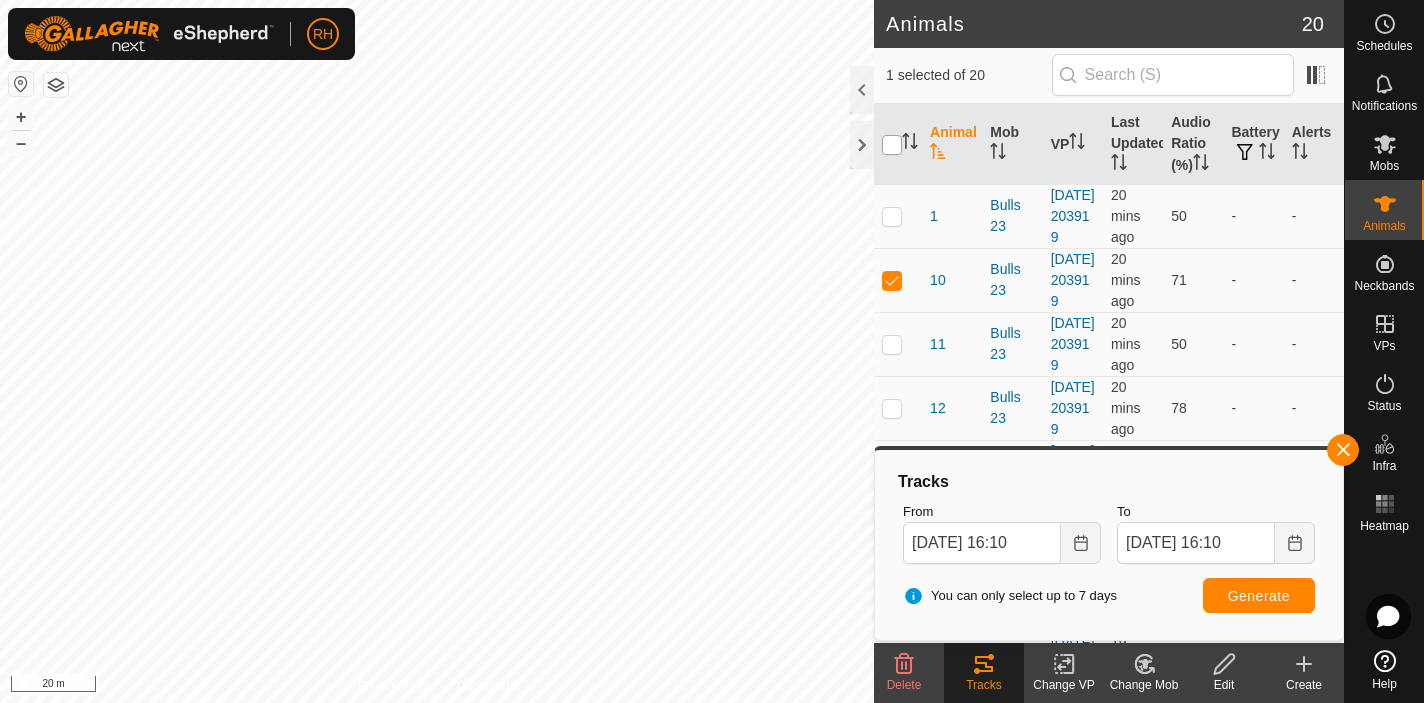 click at bounding box center [892, 145] 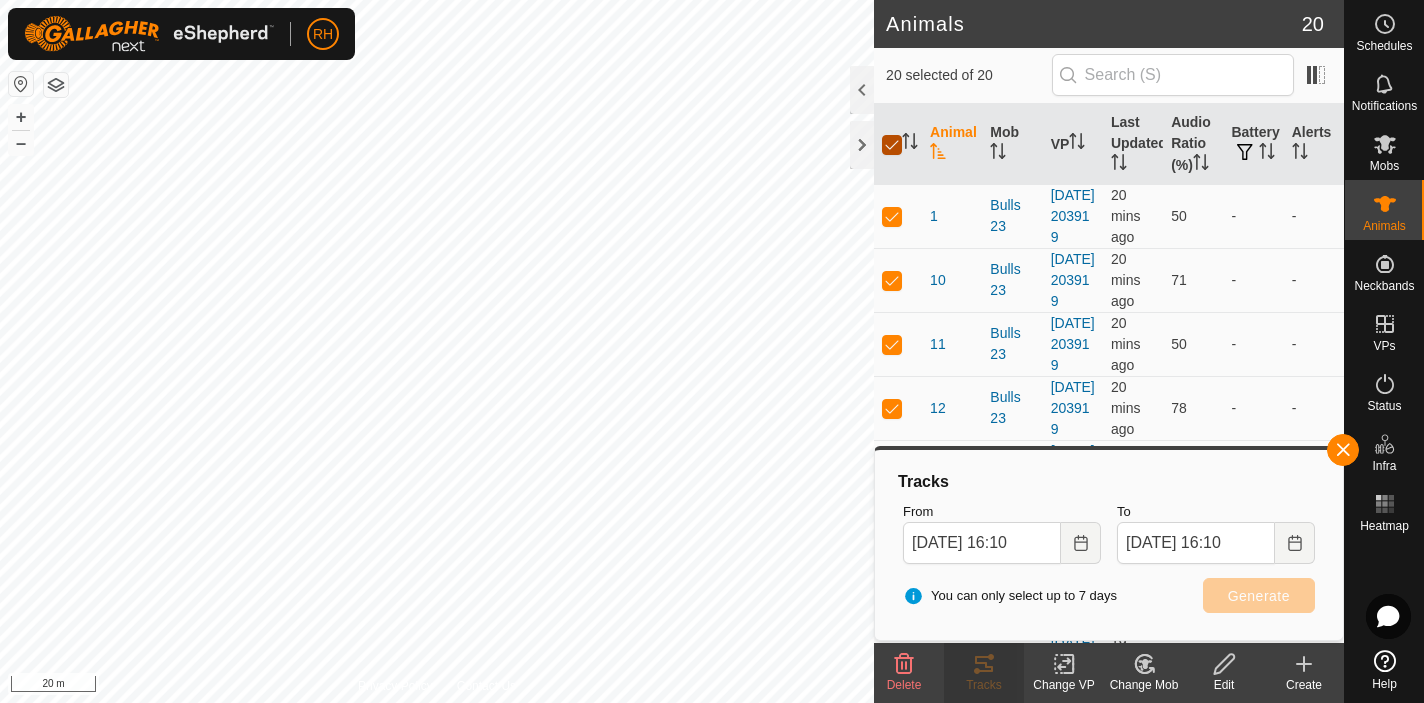 click at bounding box center (892, 145) 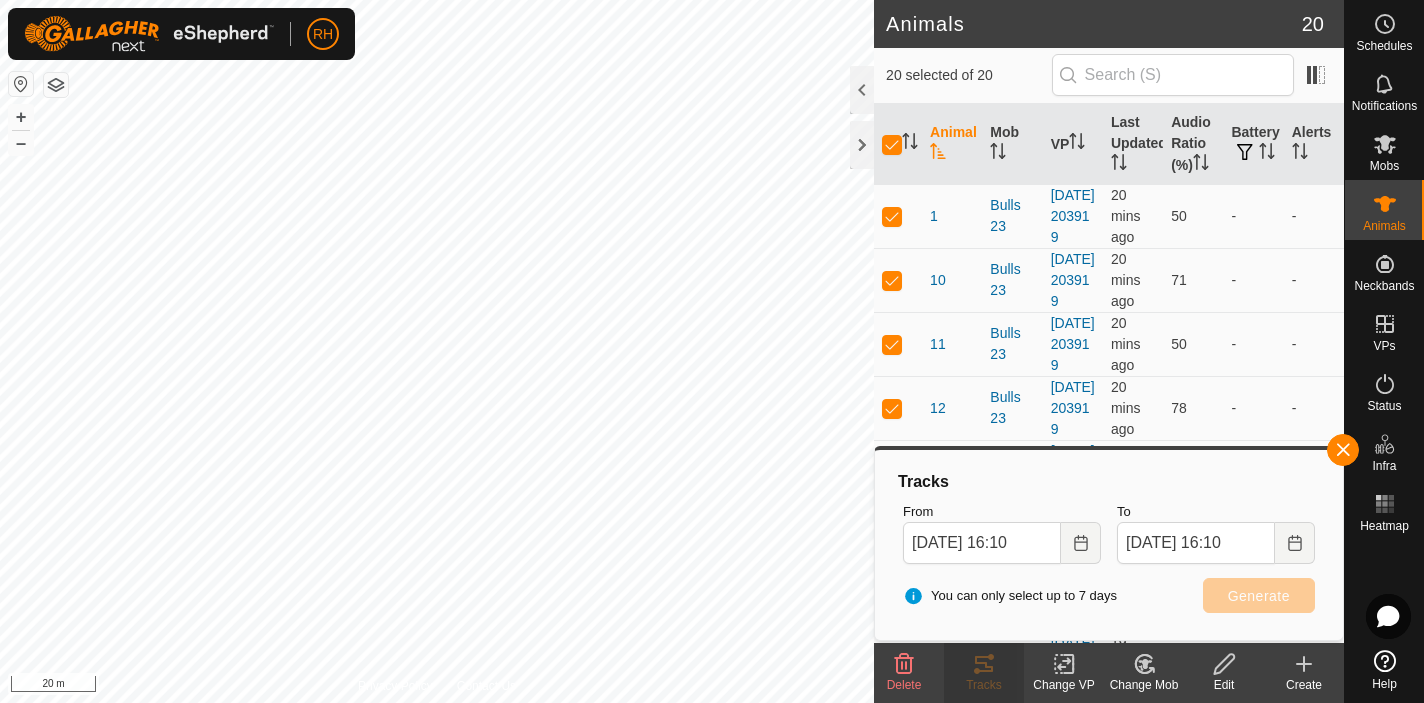 checkbox on "false" 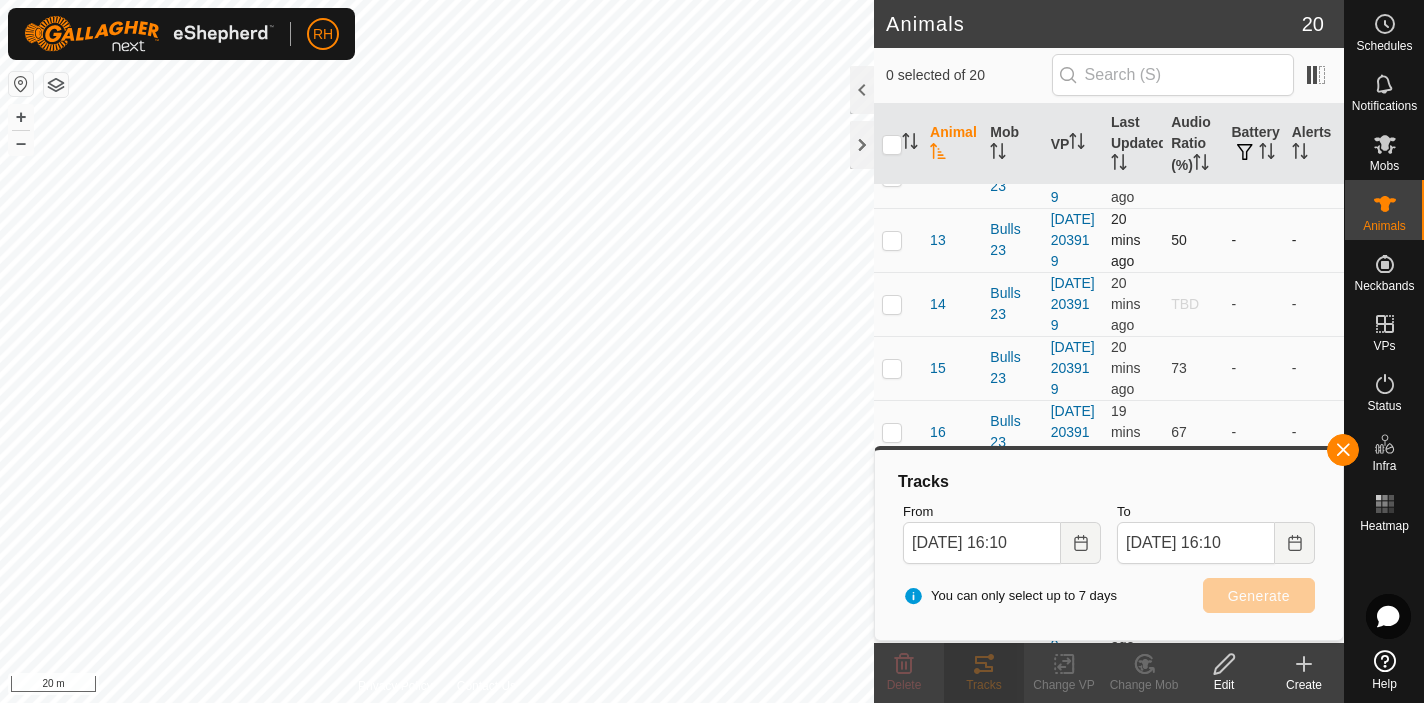scroll, scrollTop: 242, scrollLeft: 0, axis: vertical 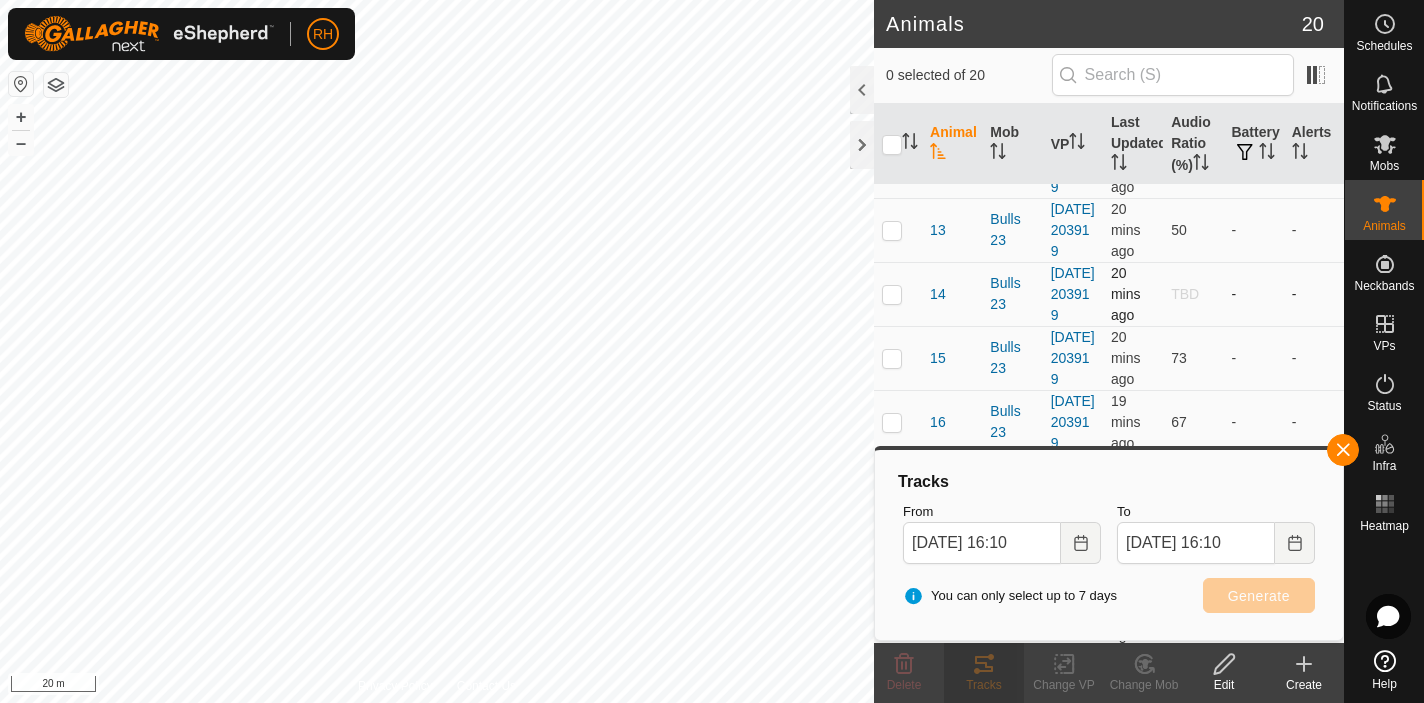 click at bounding box center (892, 294) 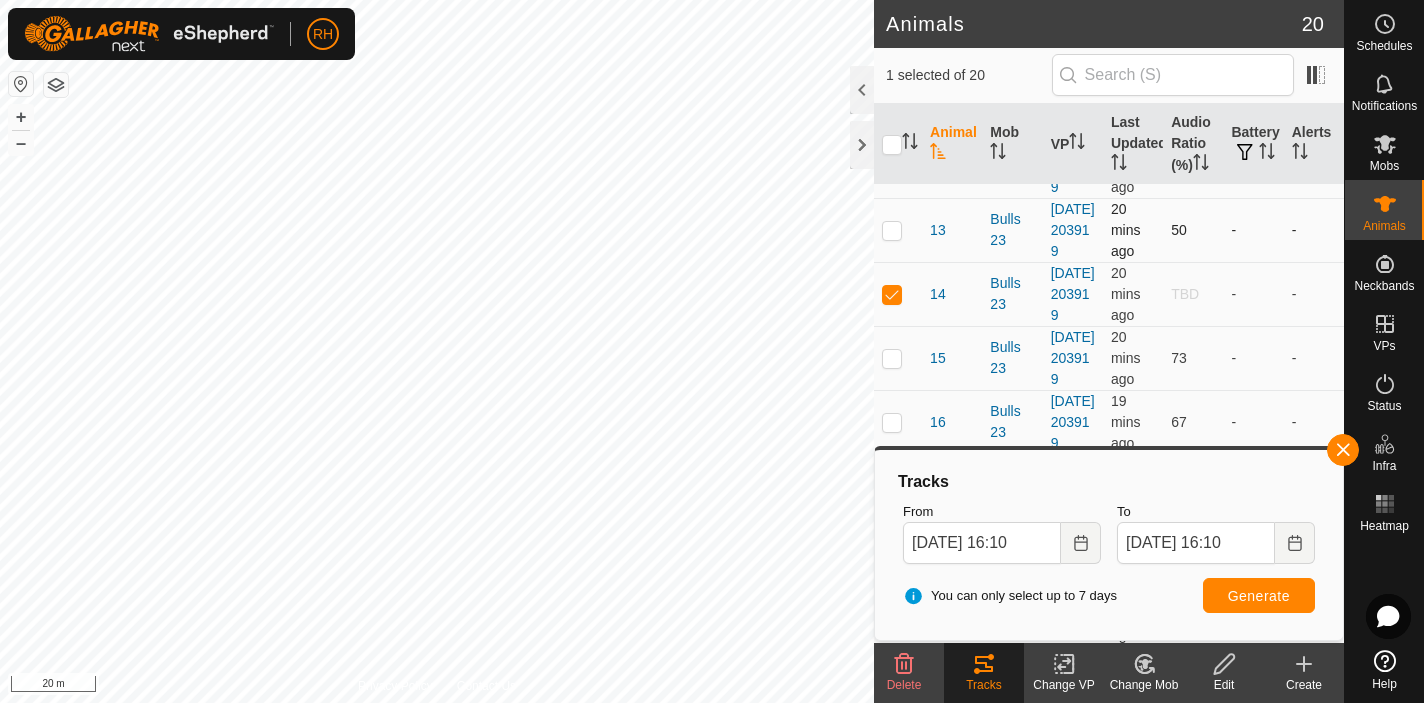 click at bounding box center [892, 230] 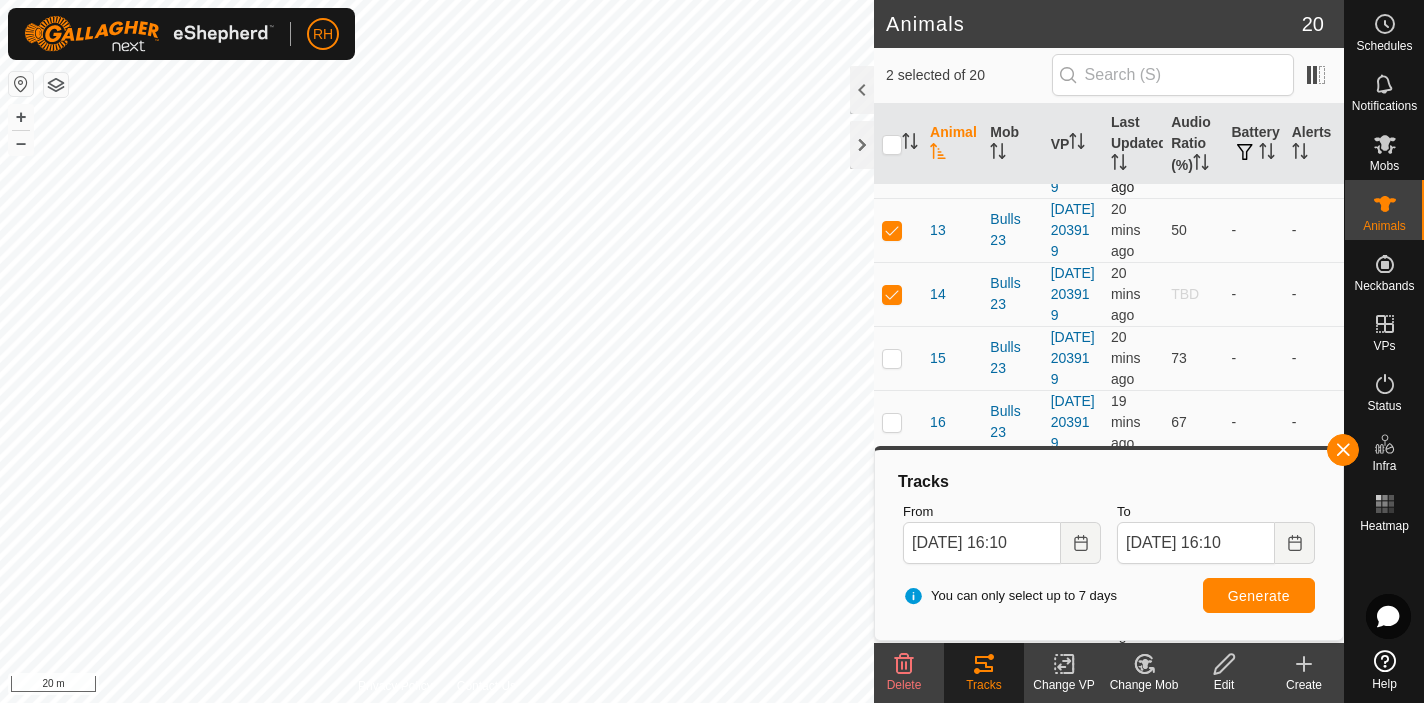 click at bounding box center (892, 166) 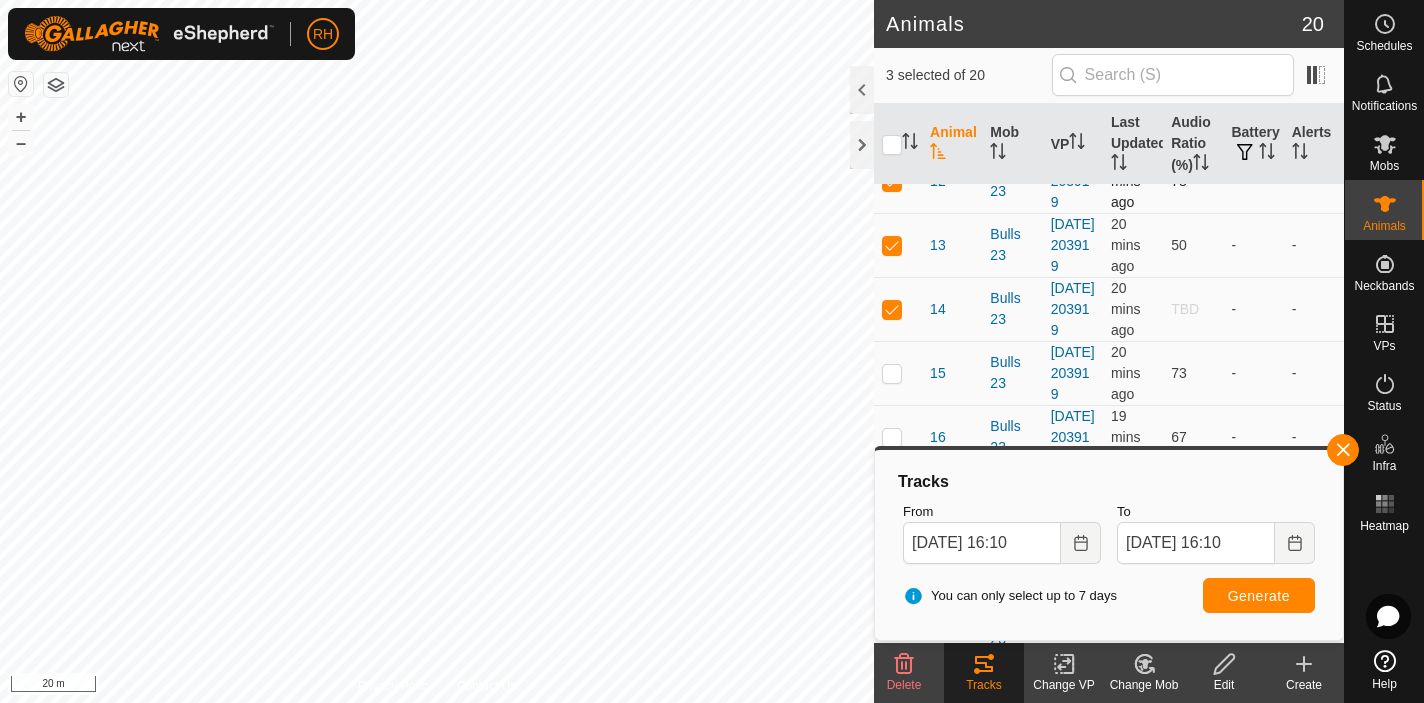 scroll, scrollTop: 210, scrollLeft: 0, axis: vertical 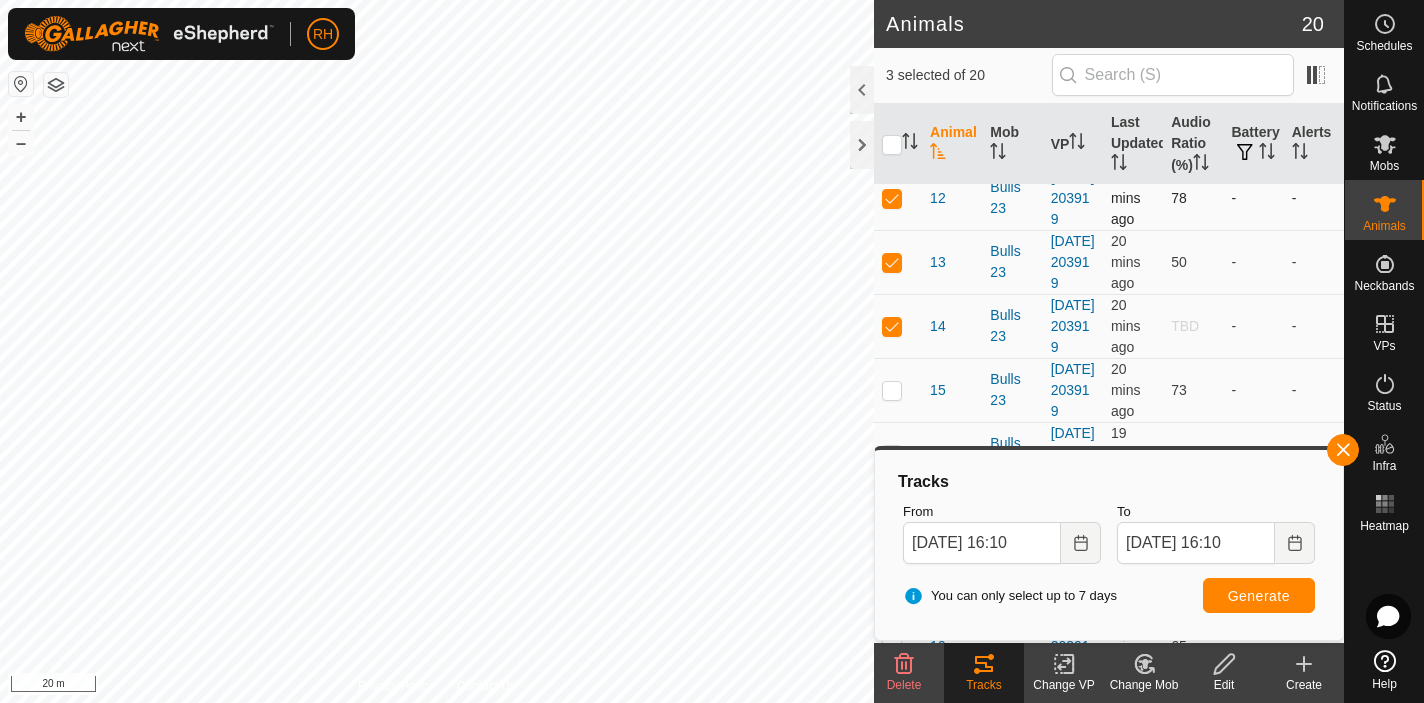 click at bounding box center [892, 198] 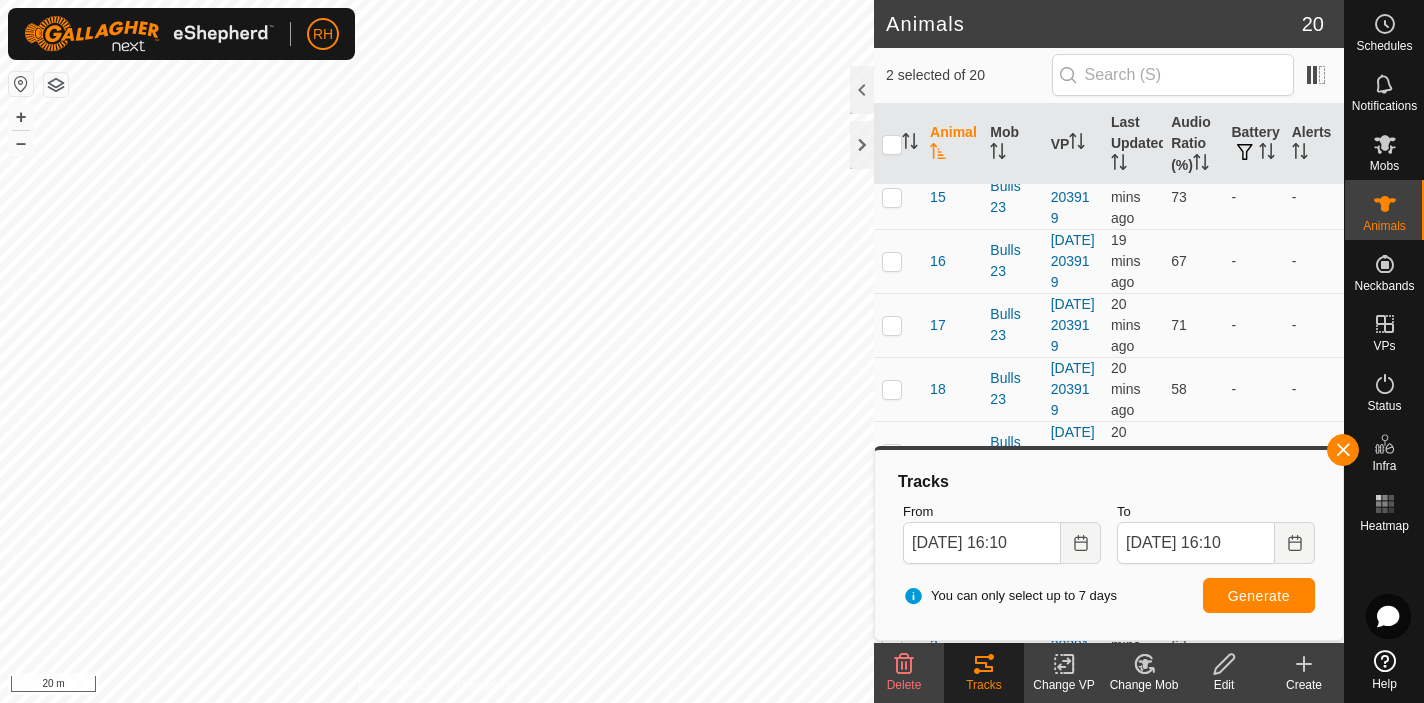 scroll, scrollTop: 430, scrollLeft: 0, axis: vertical 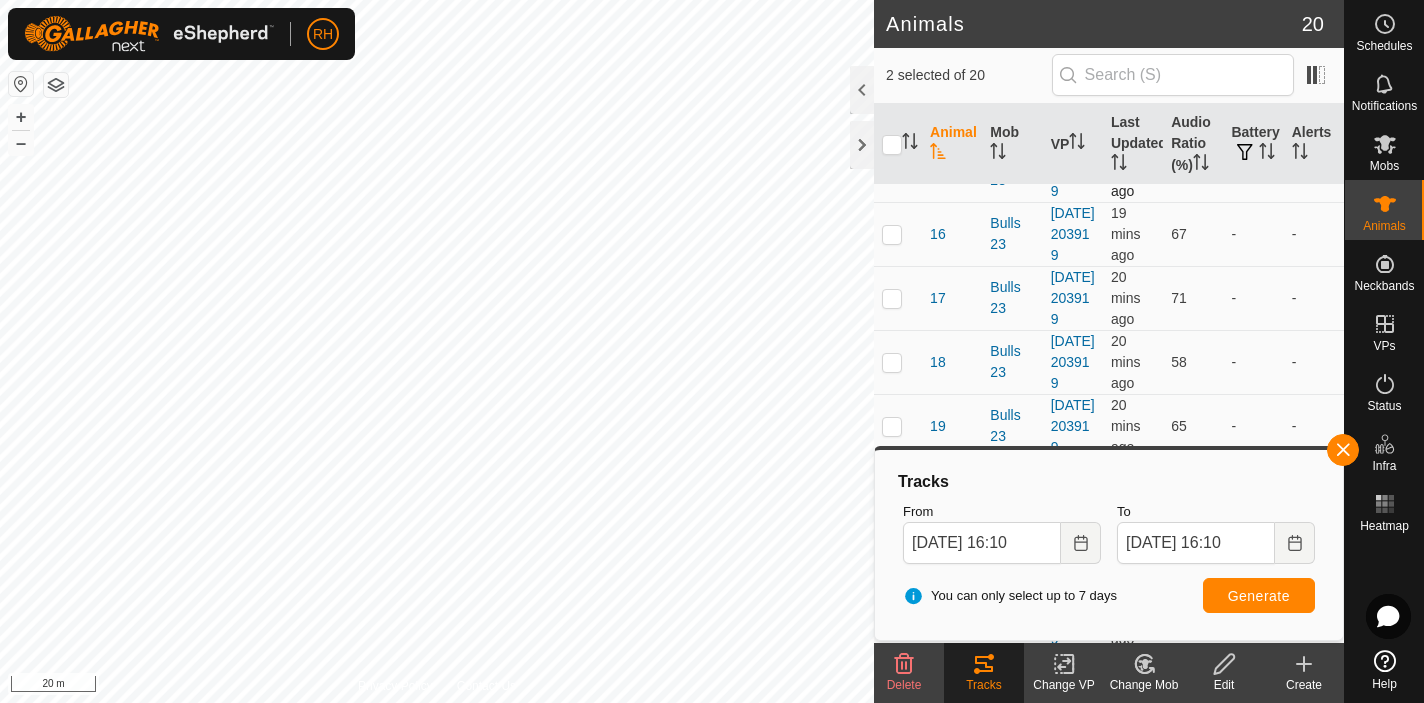 click at bounding box center [892, 170] 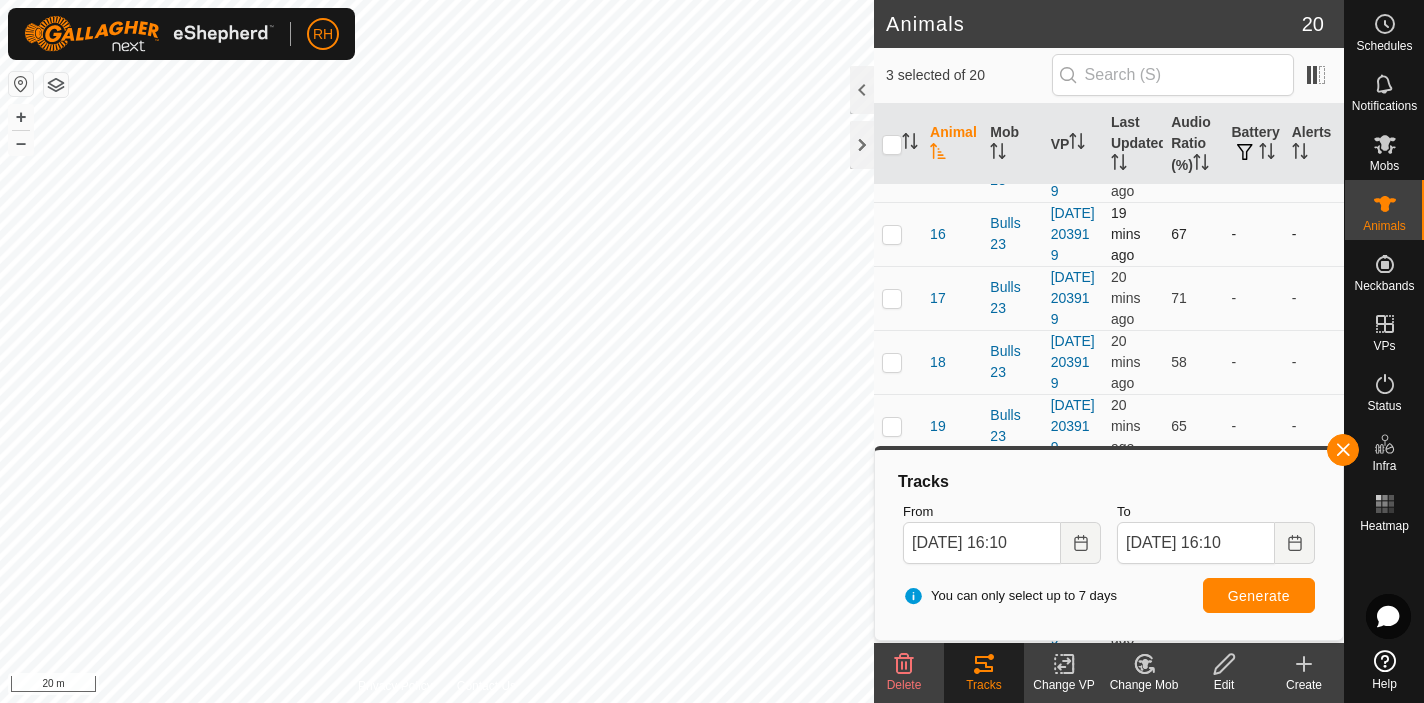 click at bounding box center [892, 234] 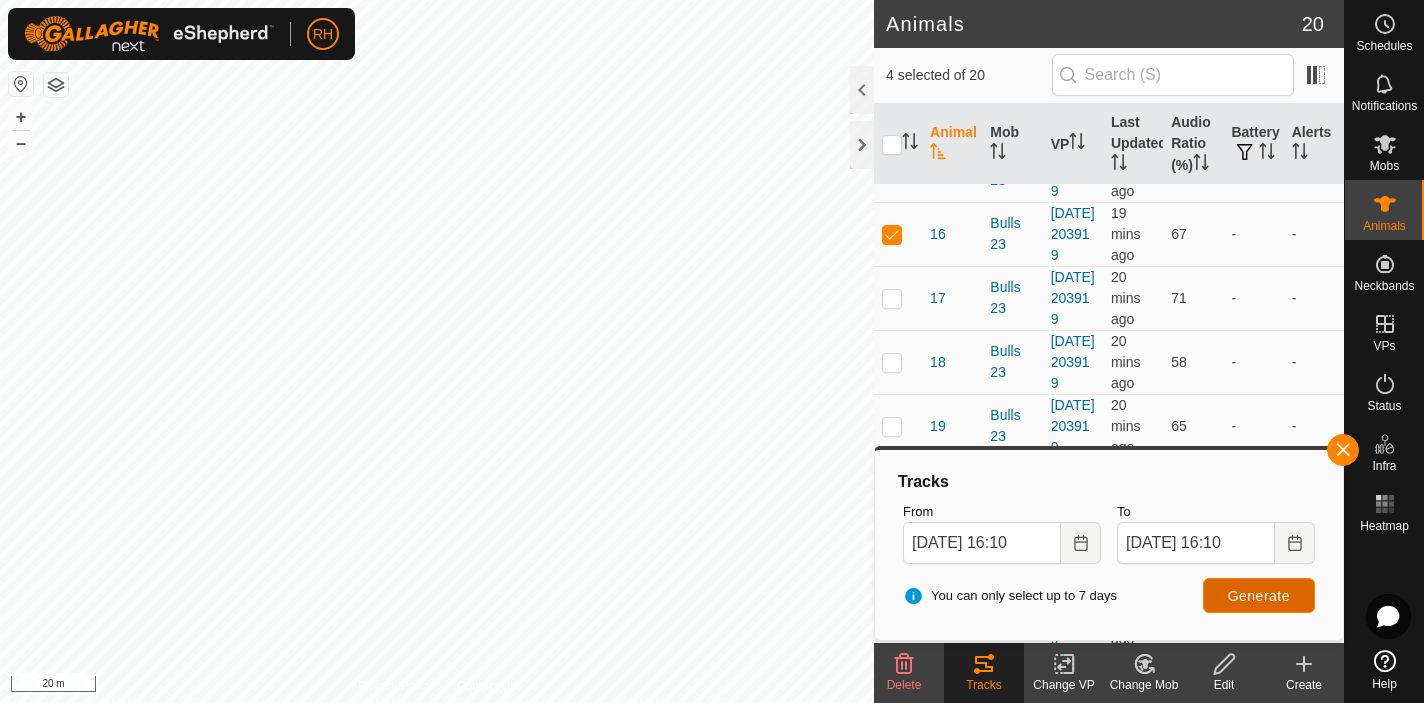 click on "Generate" at bounding box center (1259, 596) 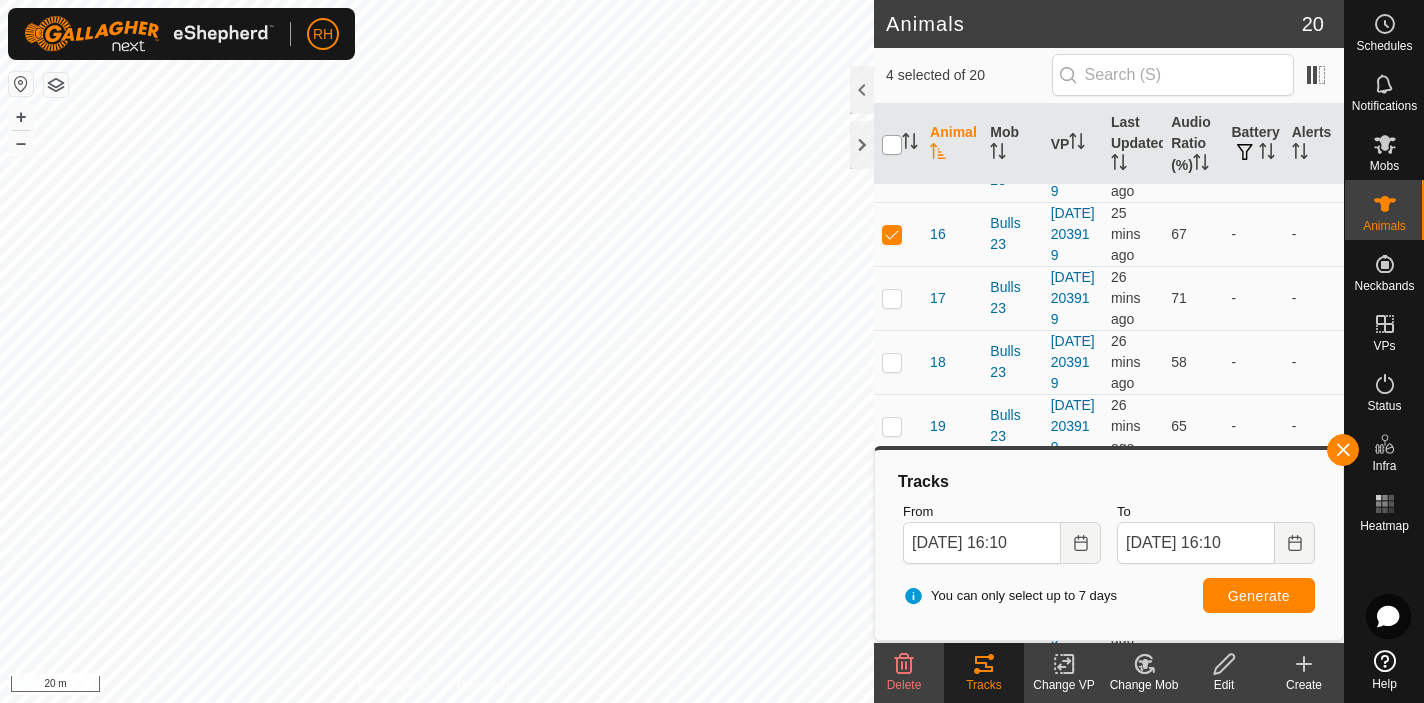 click at bounding box center [892, 145] 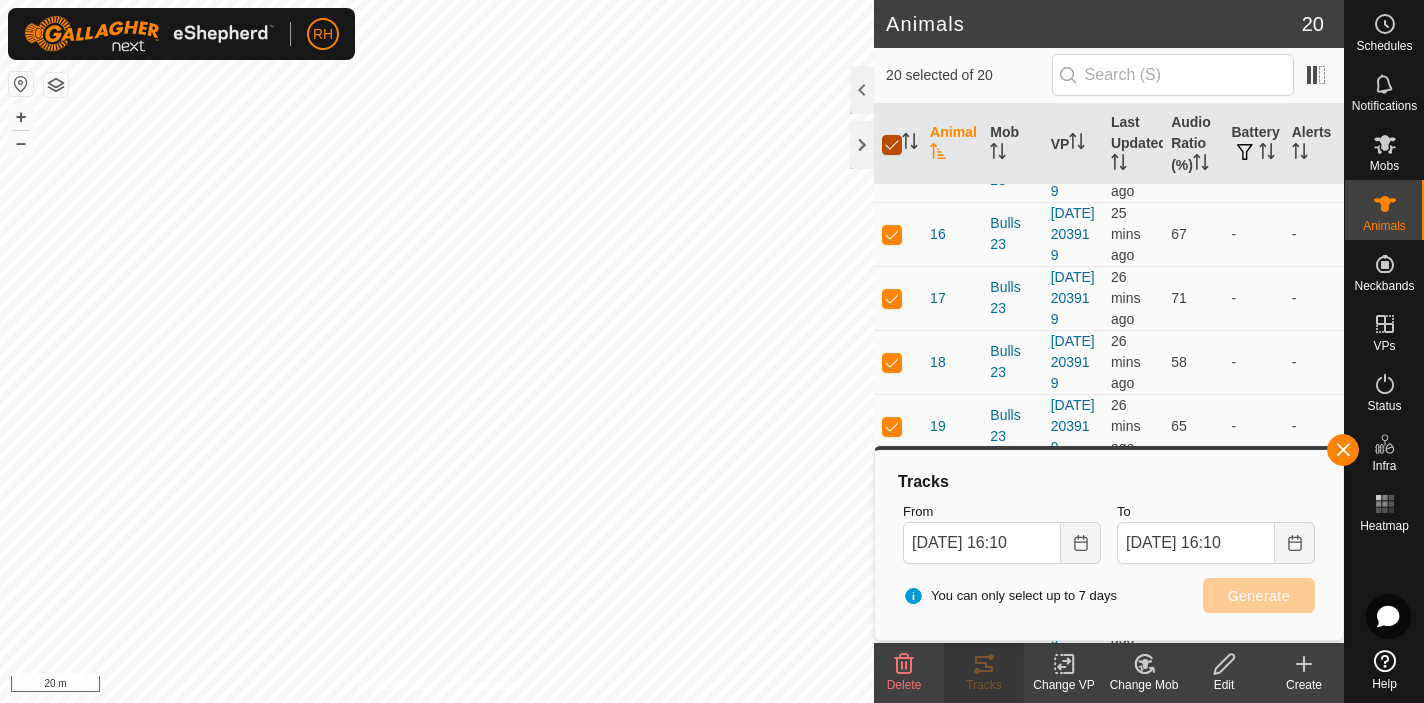 click at bounding box center [892, 145] 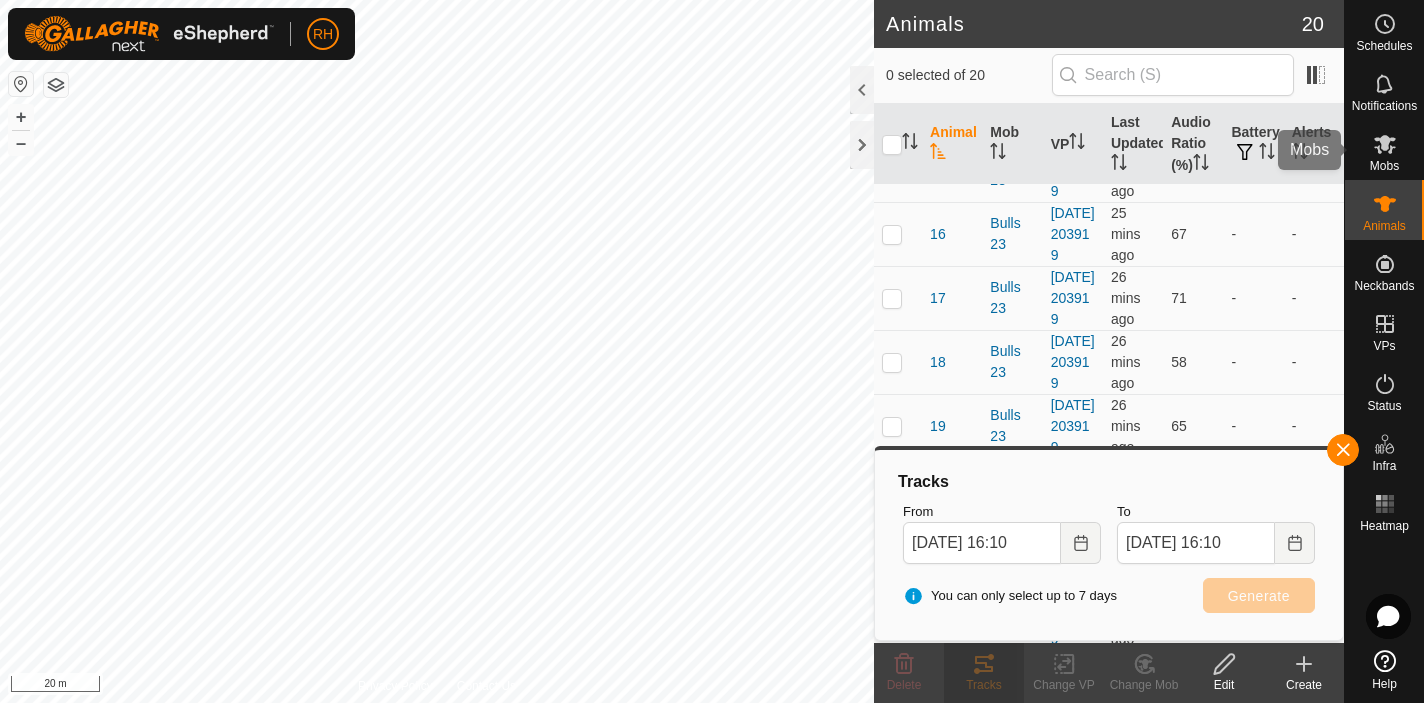 click on "Mobs" at bounding box center [1384, 166] 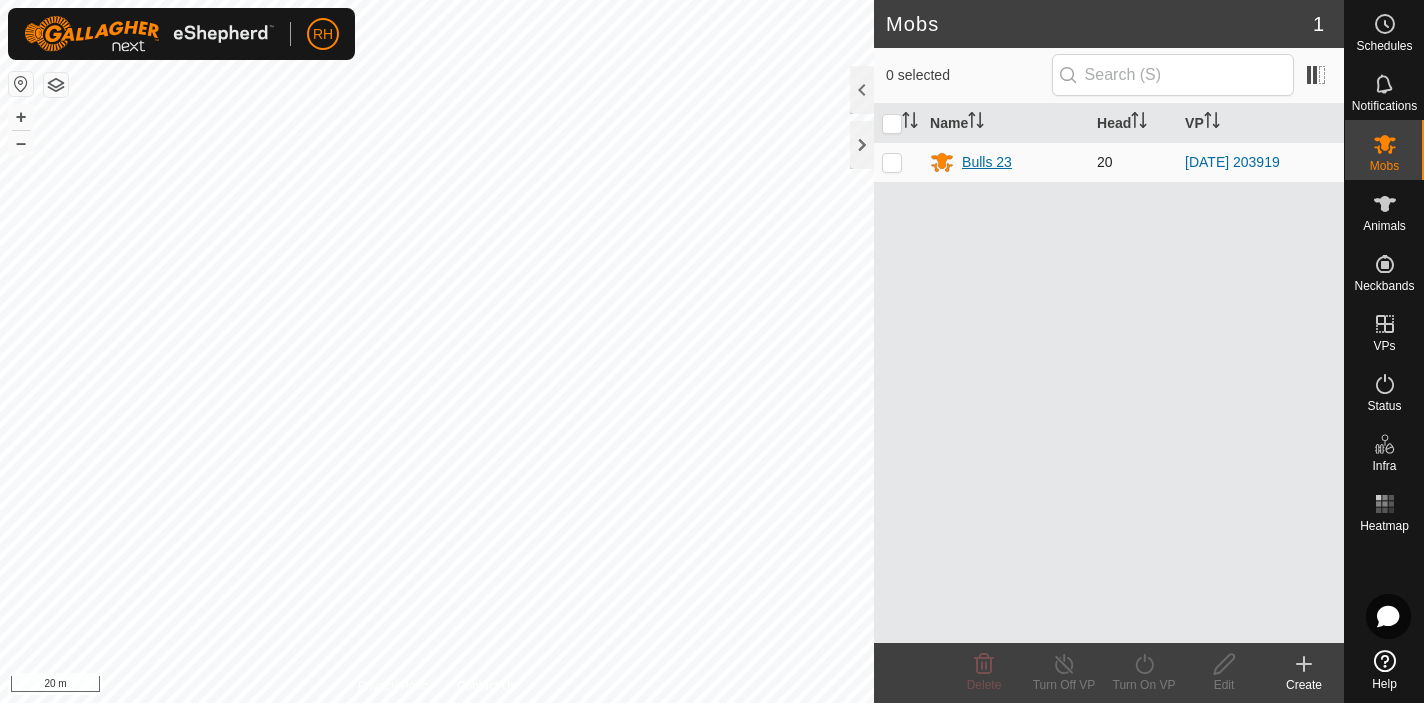 click on "Bulls 23" at bounding box center (987, 162) 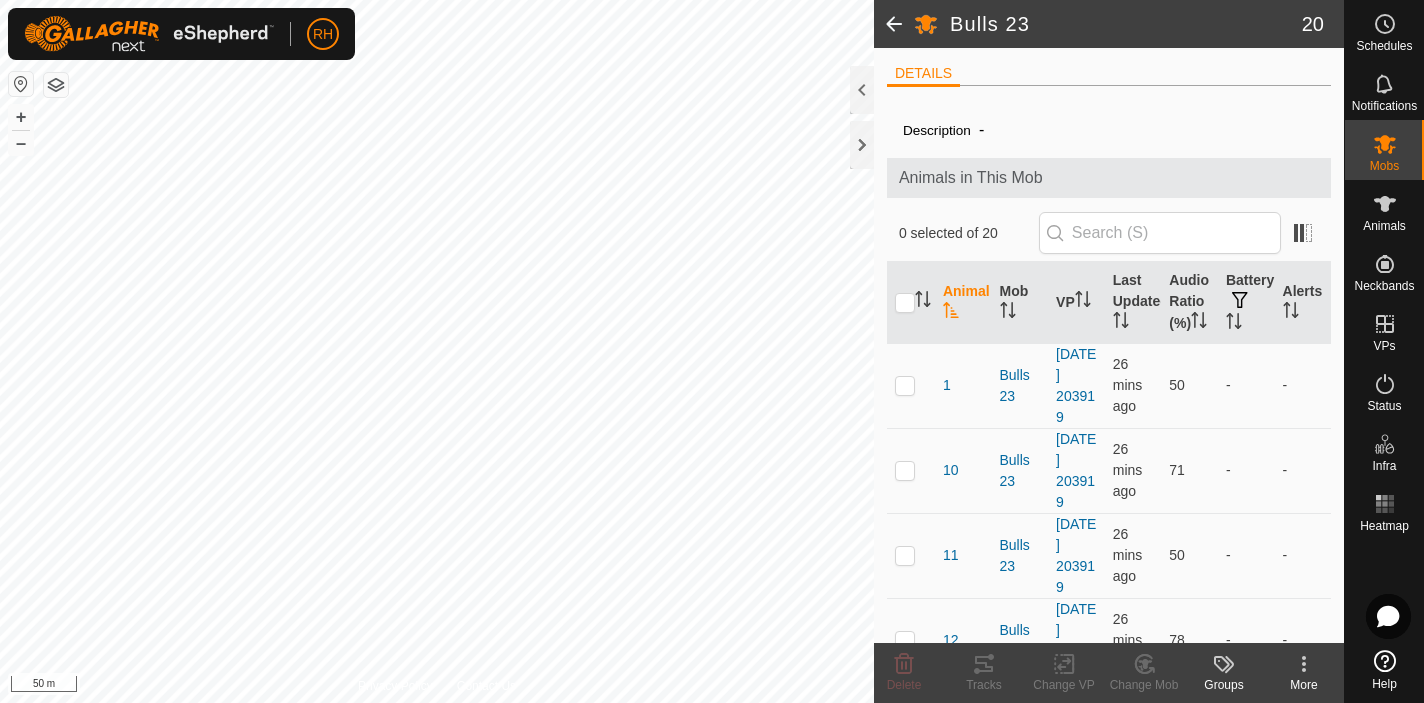 click on "Bulls 23 20  DETAILS  Description  - Animals in This Mob  0 selected of 20   Animal   Mob   VP   Last Updated   Audio Ratio (%)   Battery   Alerts   1   Bulls 23  2025-07-07 203919  26 mins ago  50  -  -   10   Bulls 23  2025-07-07 203919  26 mins ago  71  -  -   11   Bulls 23  2025-07-07 203919  26 mins ago  50  -  -   12   Bulls 23  2025-07-07 203919  26 mins ago  78  -  -   13   Bulls 23  2025-07-07 203919  26 mins ago  50  -  -   14   Bulls 23  2025-07-07 203919  26 mins ago  TBD  -  -   15   Bulls 23  2025-07-07 203919  26 mins ago  73  -  -   16   Bulls 23  2025-07-07 203919  26 mins ago  67  -  -   17   Bulls 23  2025-07-07 203919  26 mins ago  71  -  -   18   Bulls 23  2025-07-07 203919  26 mins ago  58  -  -   19   Bulls 23  2025-07-07 203919  26 mins ago  65  -  -   2   Bulls 23  2025-07-07 203919  26 mins ago  71  -  -   20   Bulls 23  2025-07-07 203919  26 mins ago  69  -  -   3   Bulls 23  2025-07-07 203919  26 mins ago  67  -  -   4   Bulls 23  2025-07-07 203919  26 mins ago  75  -  -   5   56" 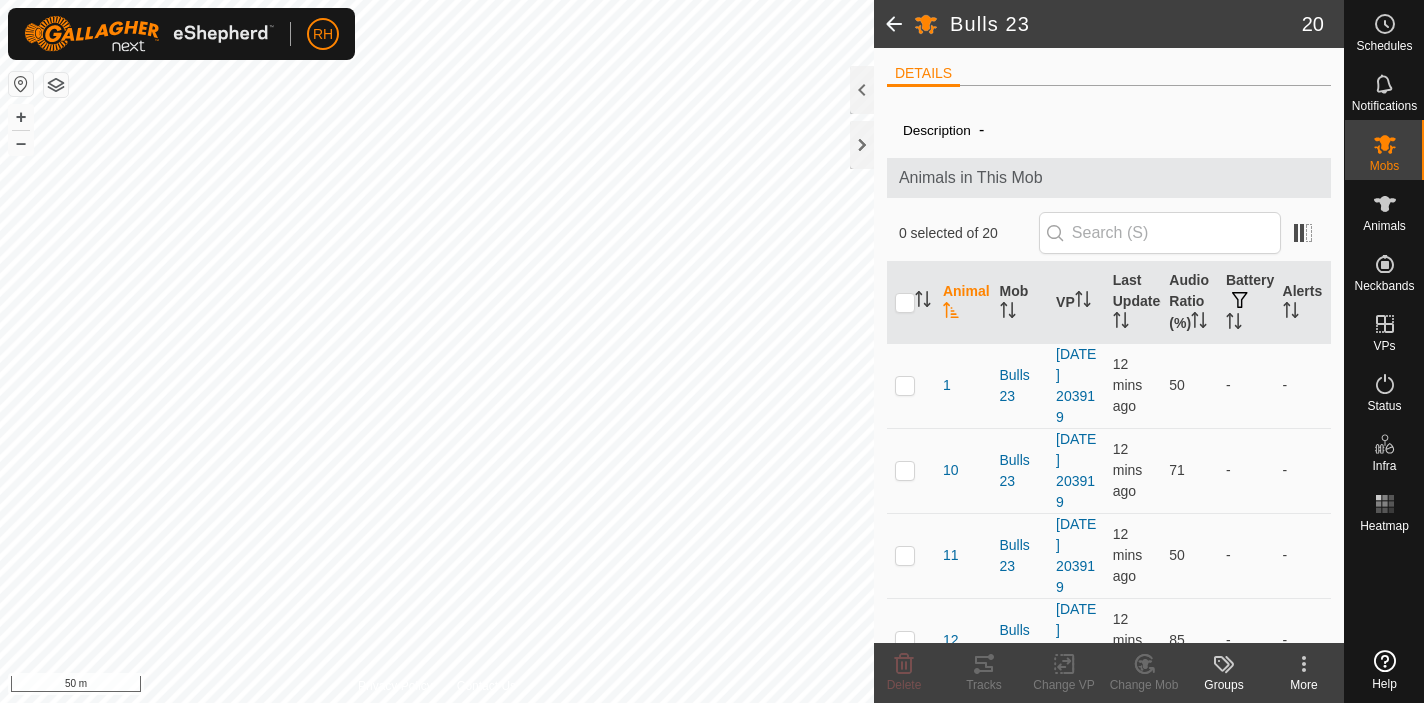 scroll, scrollTop: 0, scrollLeft: 0, axis: both 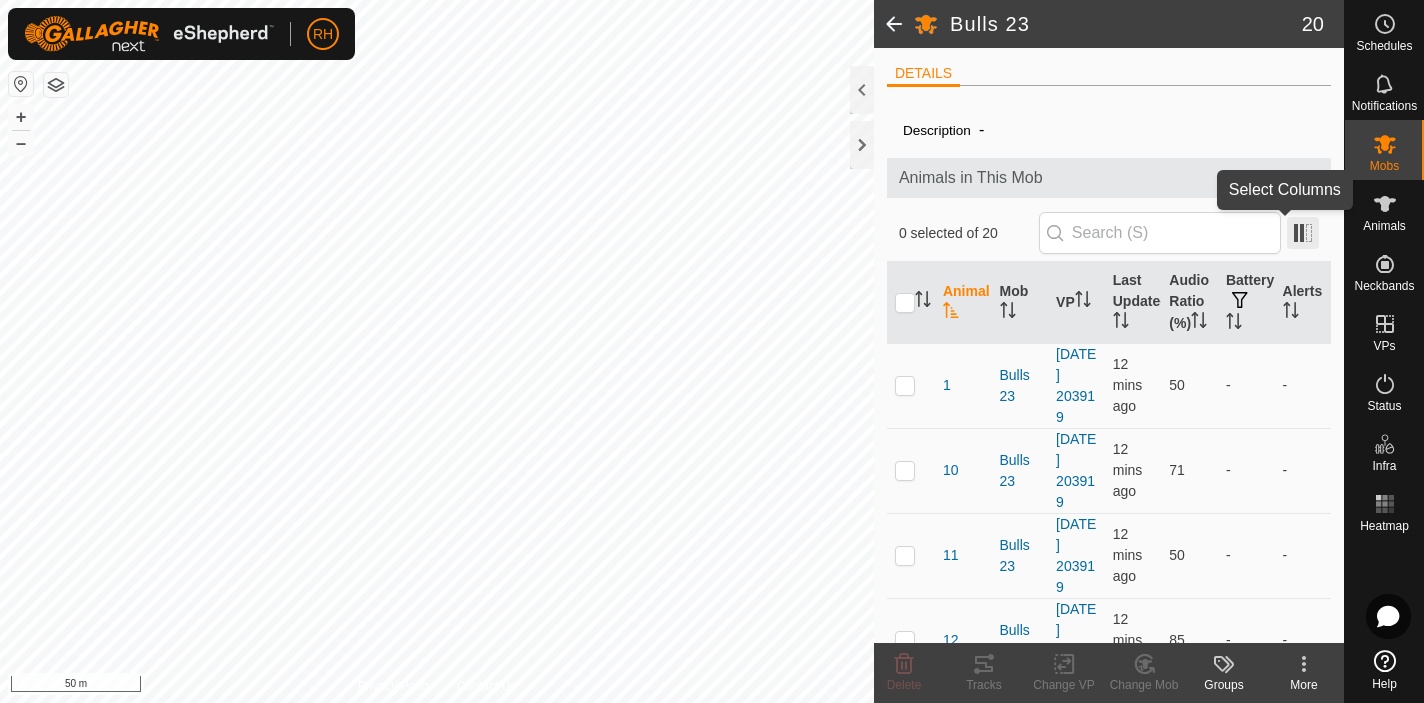 click at bounding box center (1303, 233) 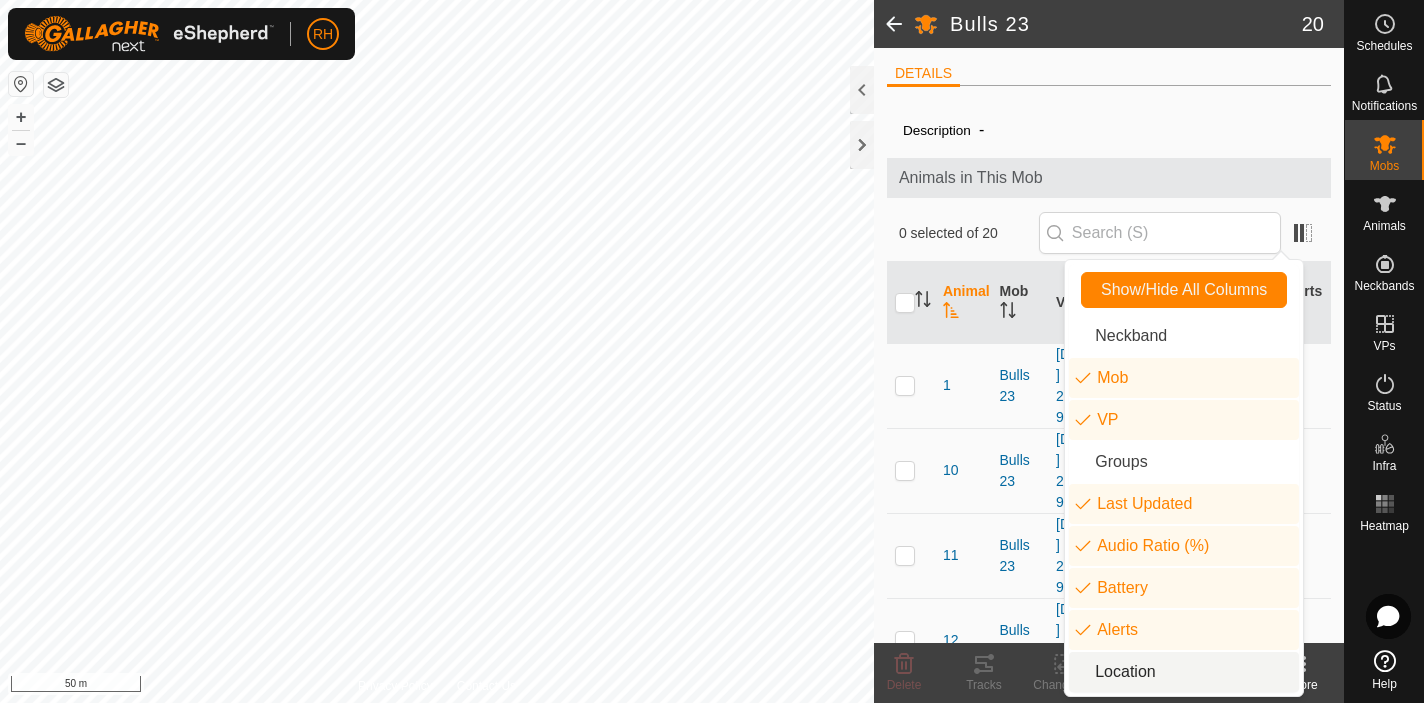 click on "Location" at bounding box center (1184, 672) 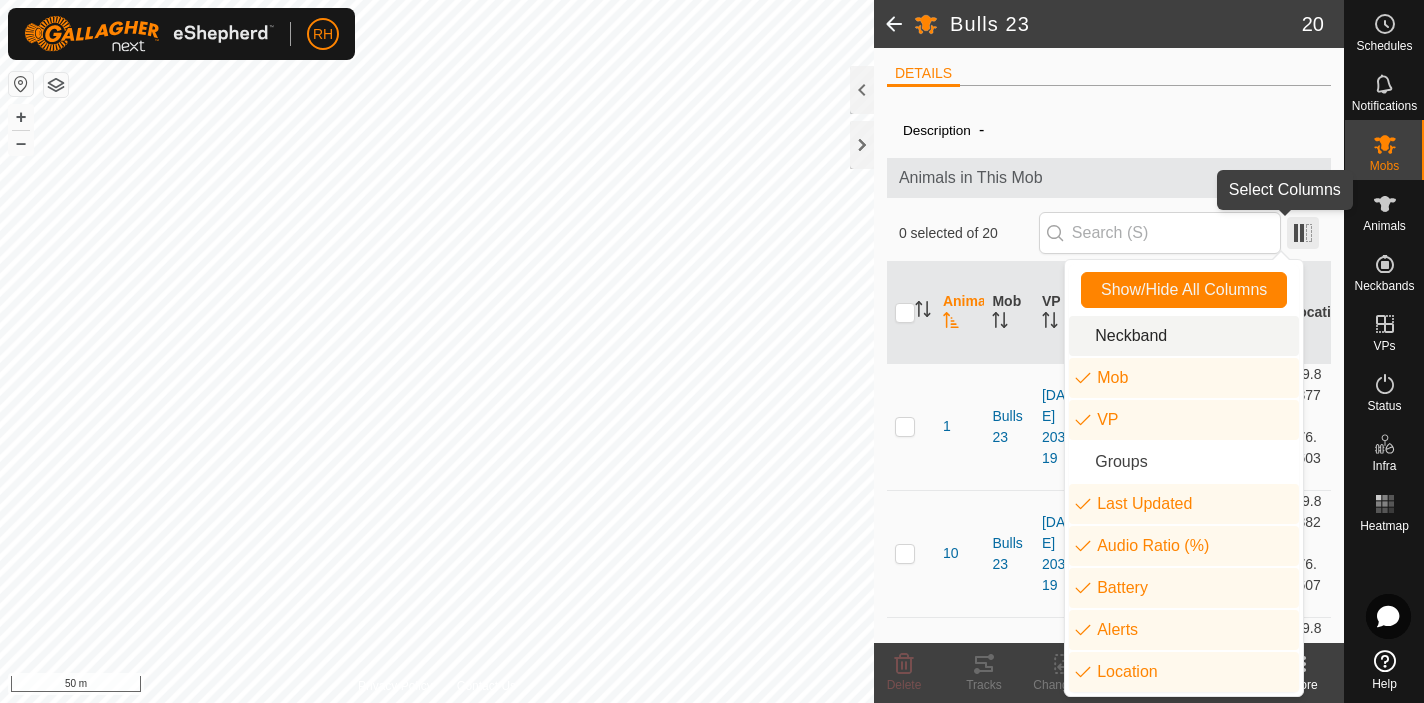 click at bounding box center [1303, 233] 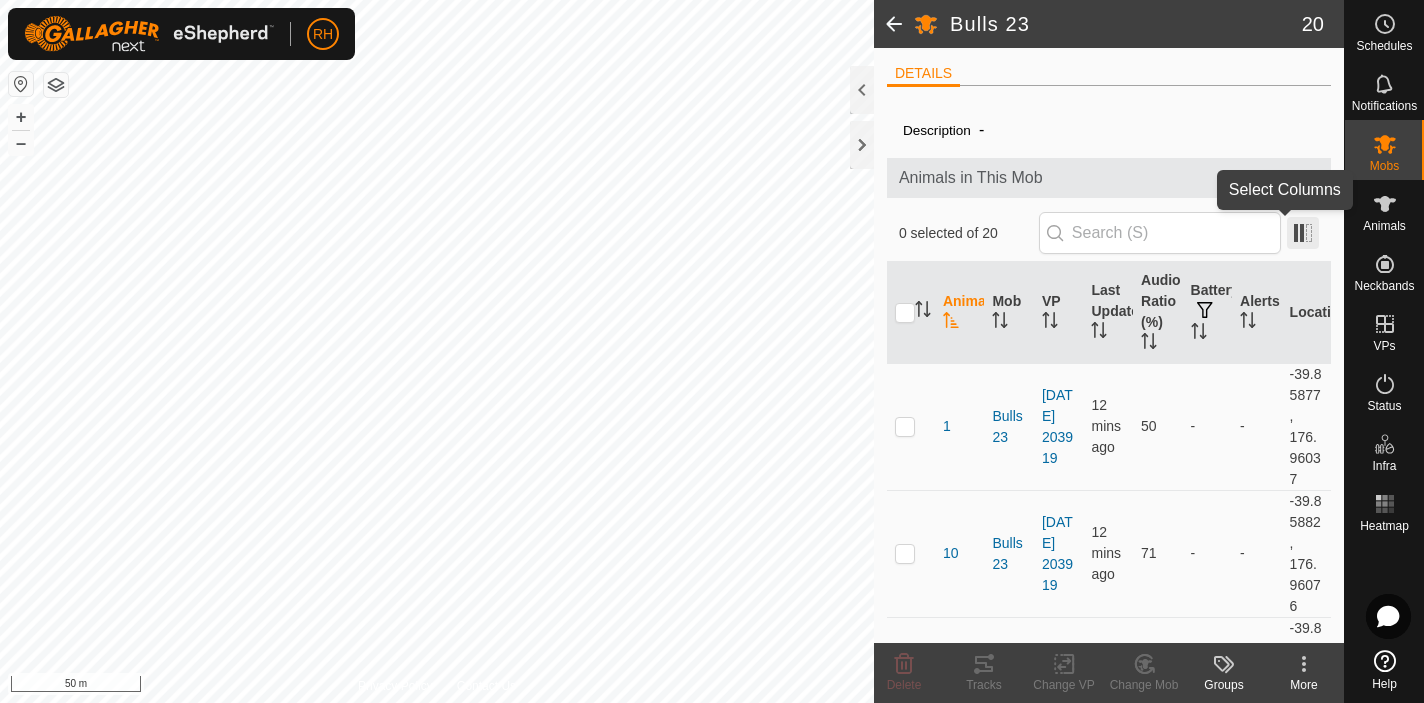 click at bounding box center [1303, 233] 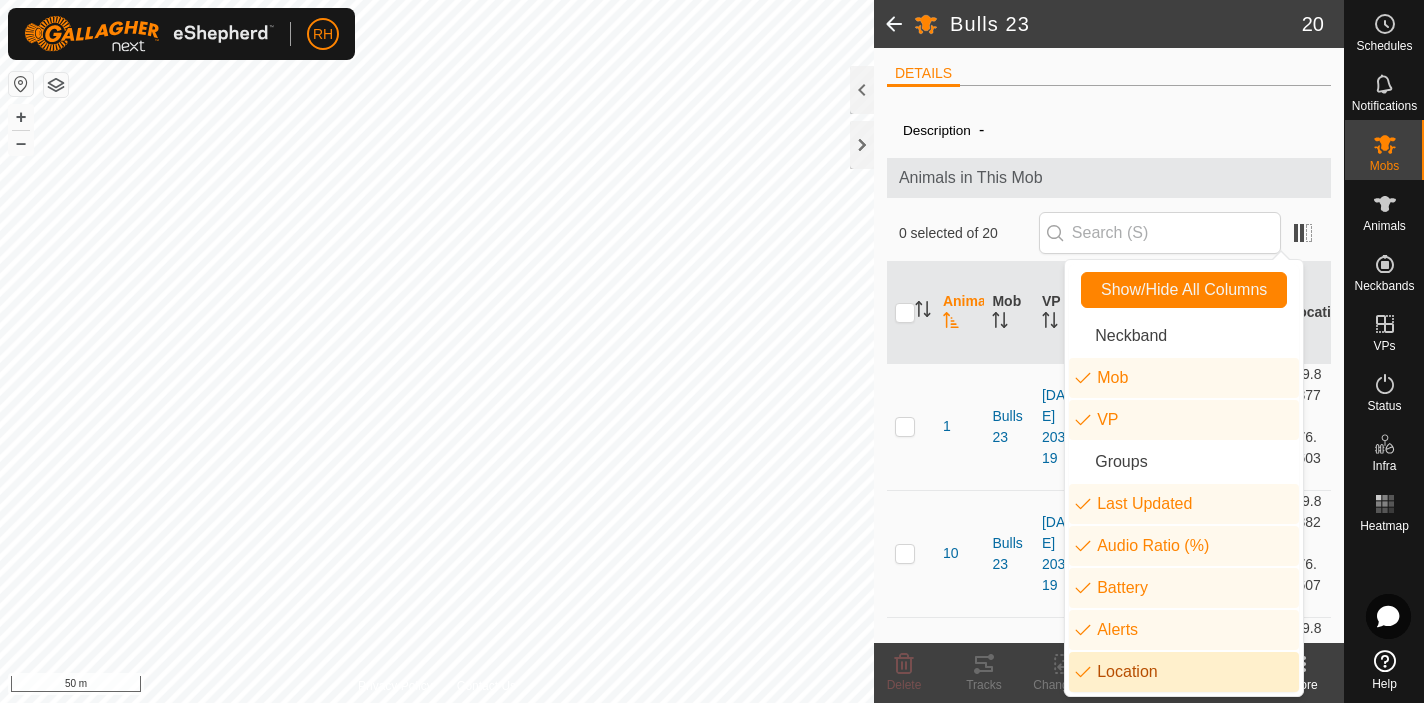click on "Location" at bounding box center [1184, 672] 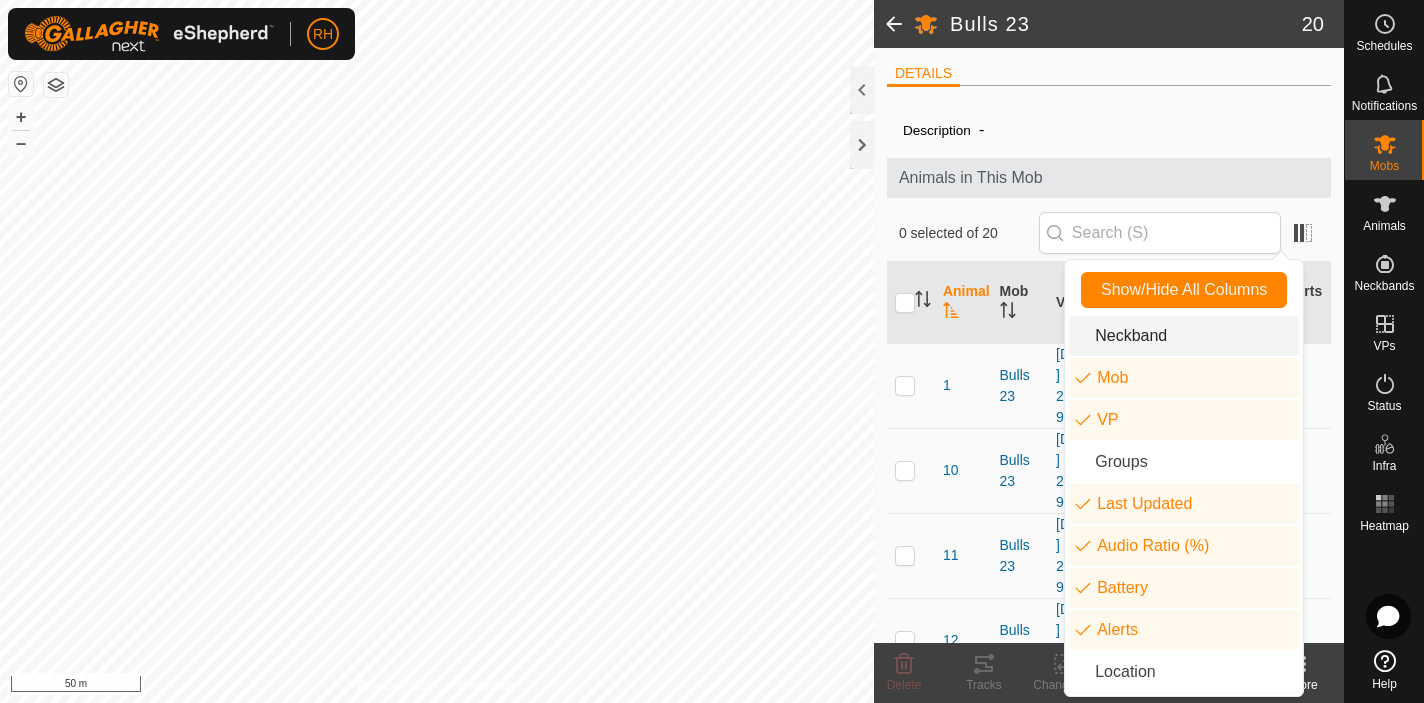 click on "Description  -" 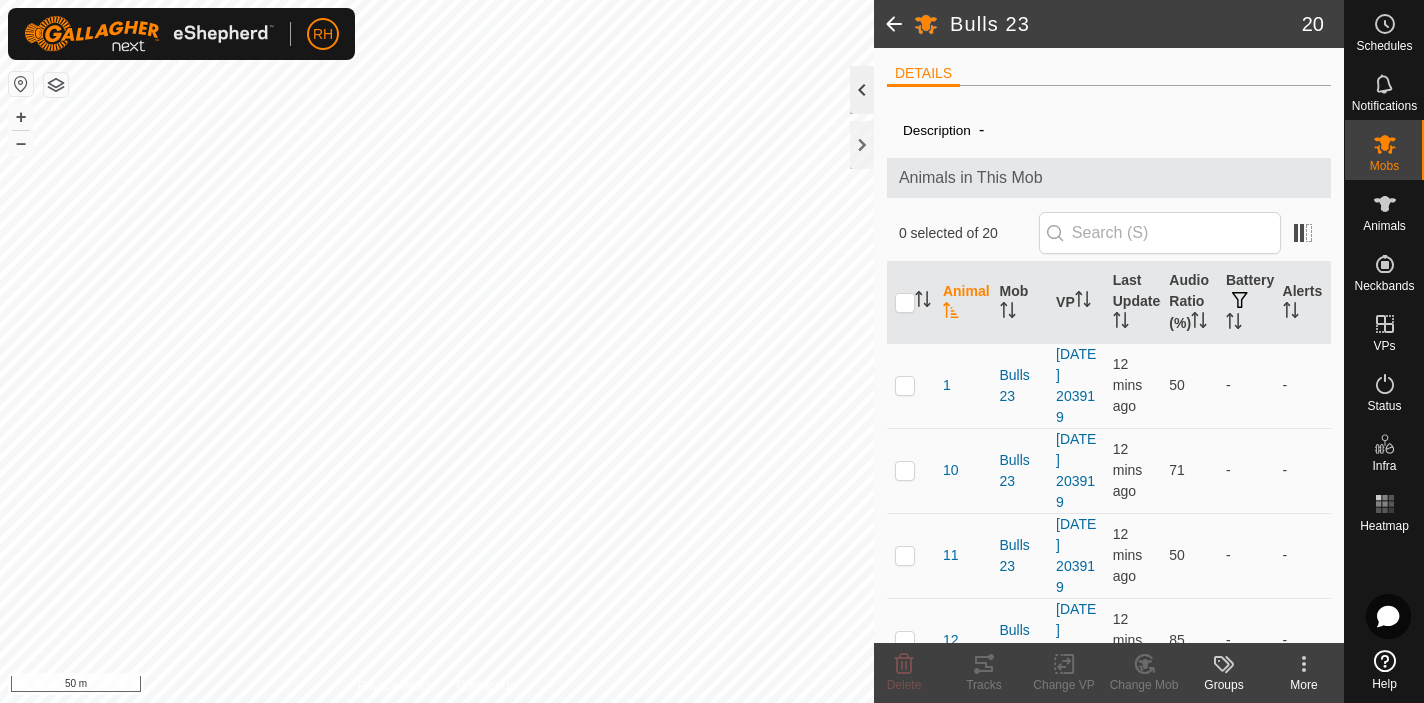 click 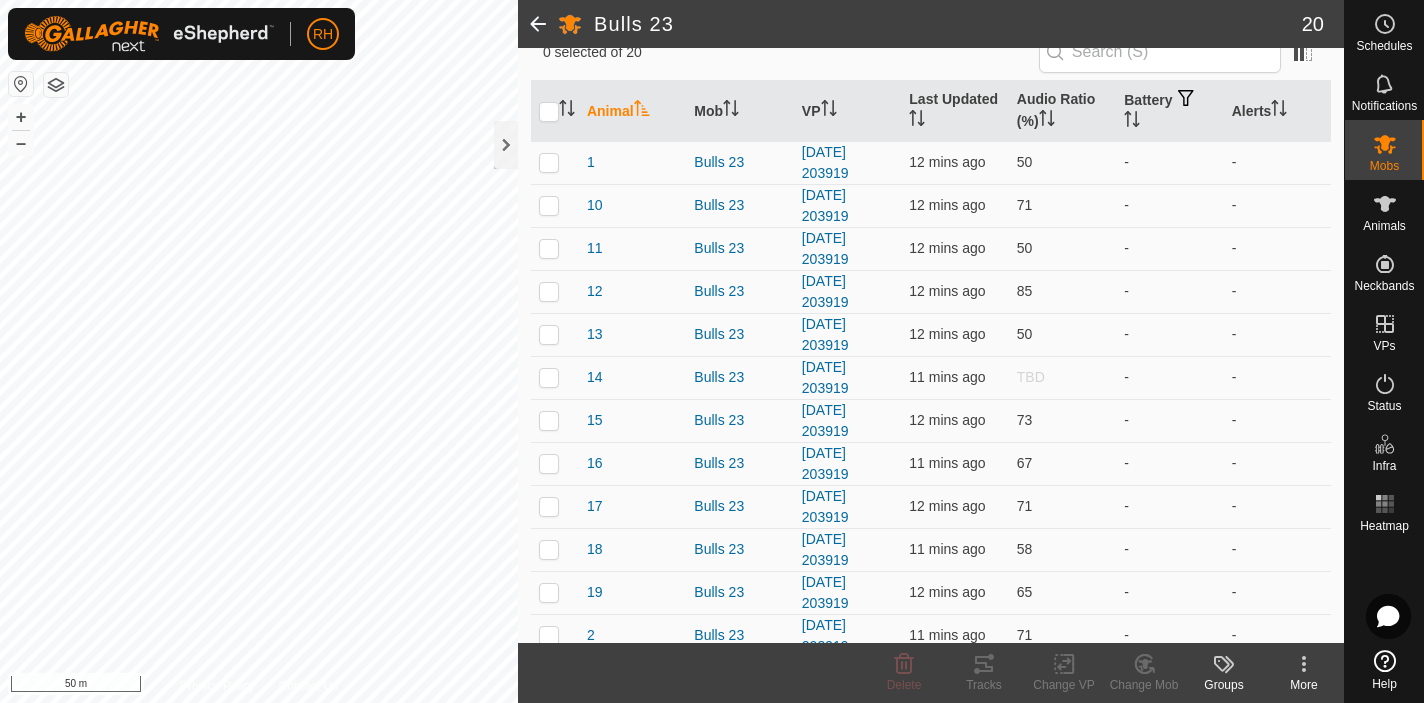 scroll, scrollTop: 181, scrollLeft: 0, axis: vertical 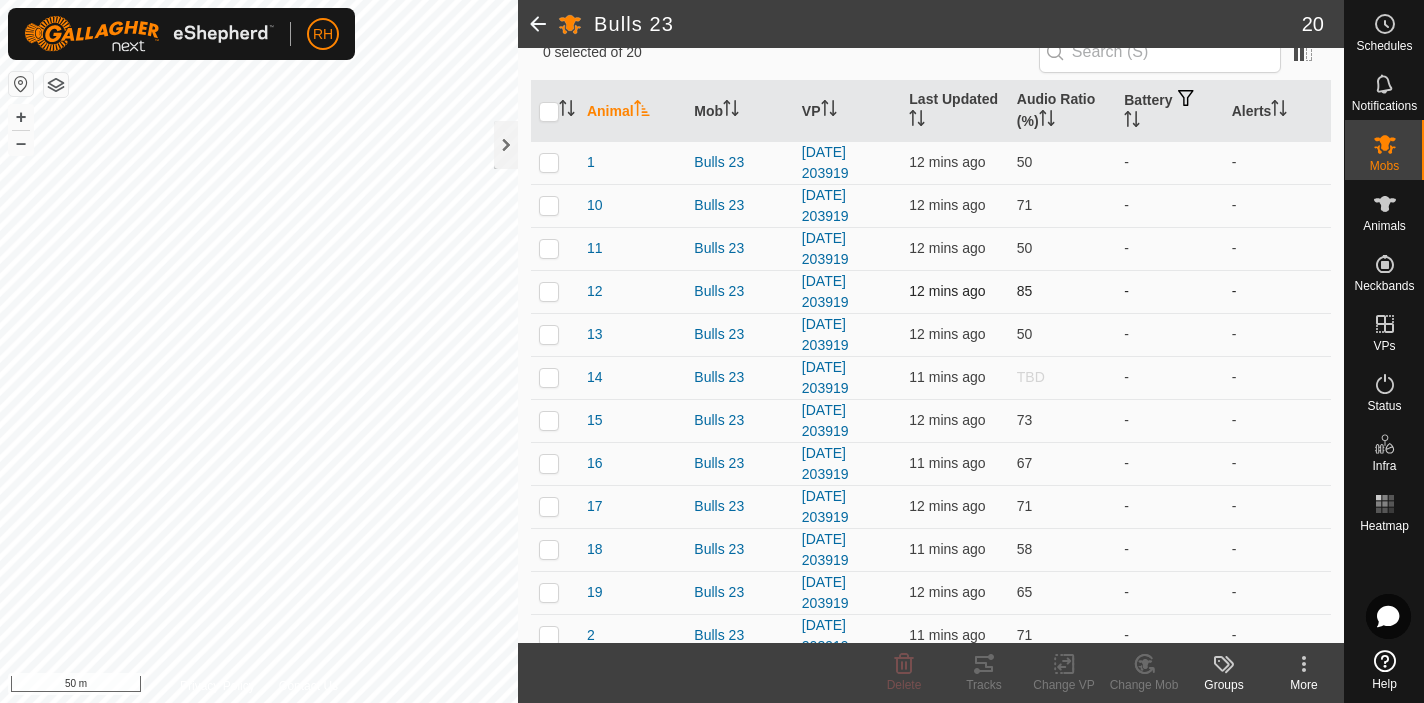click at bounding box center [549, 291] 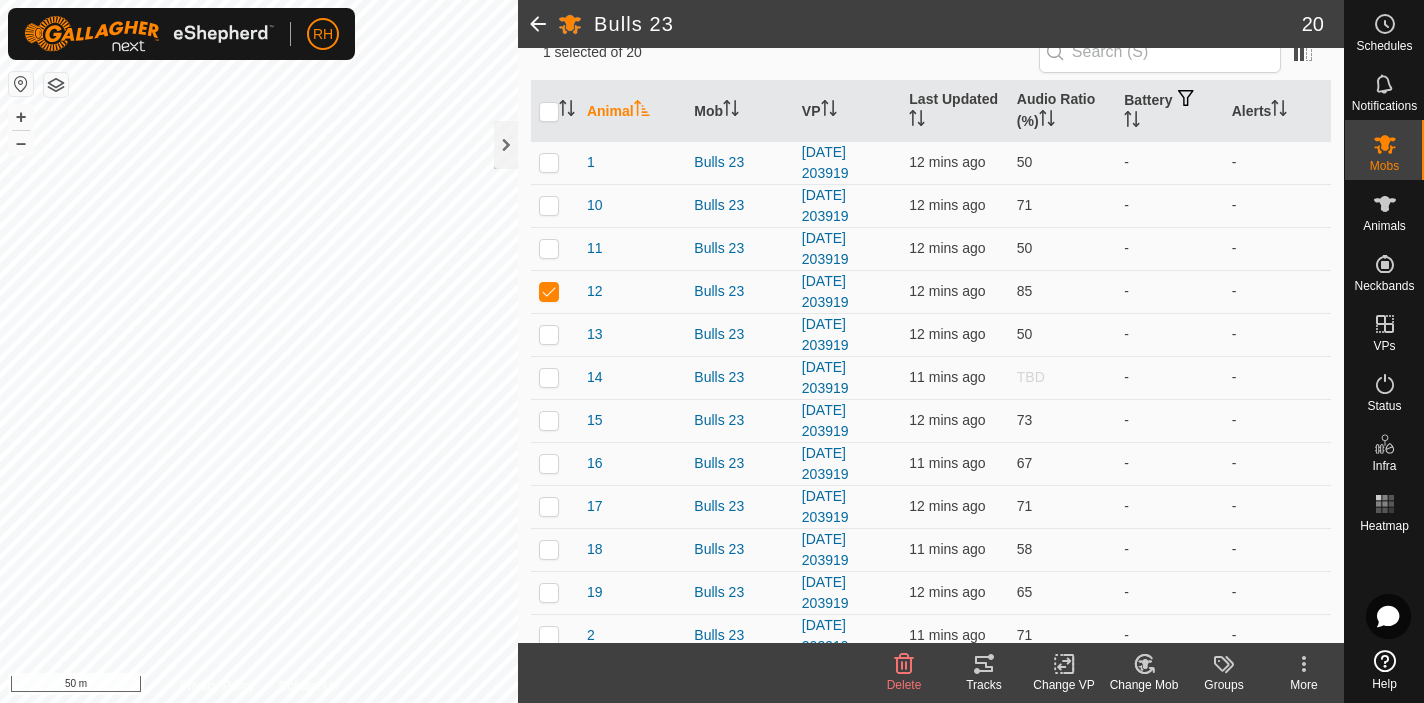 click 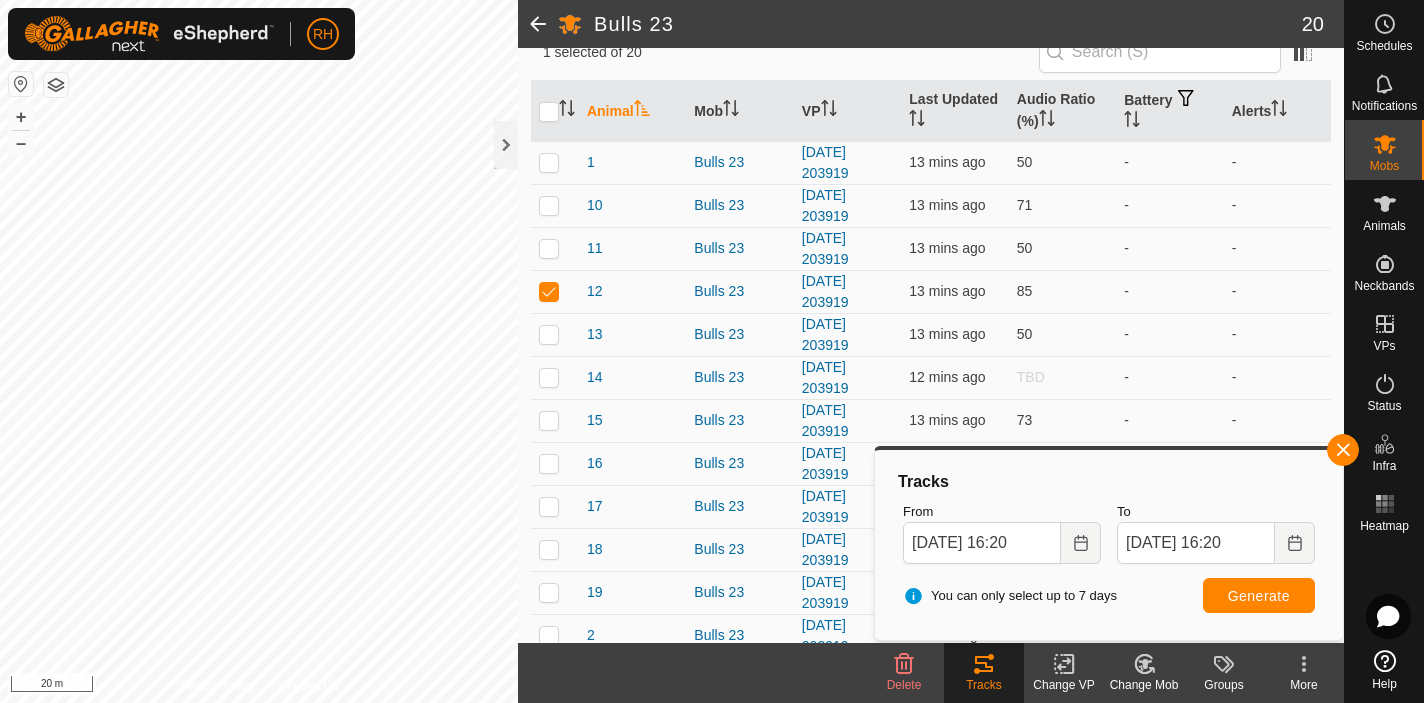 click 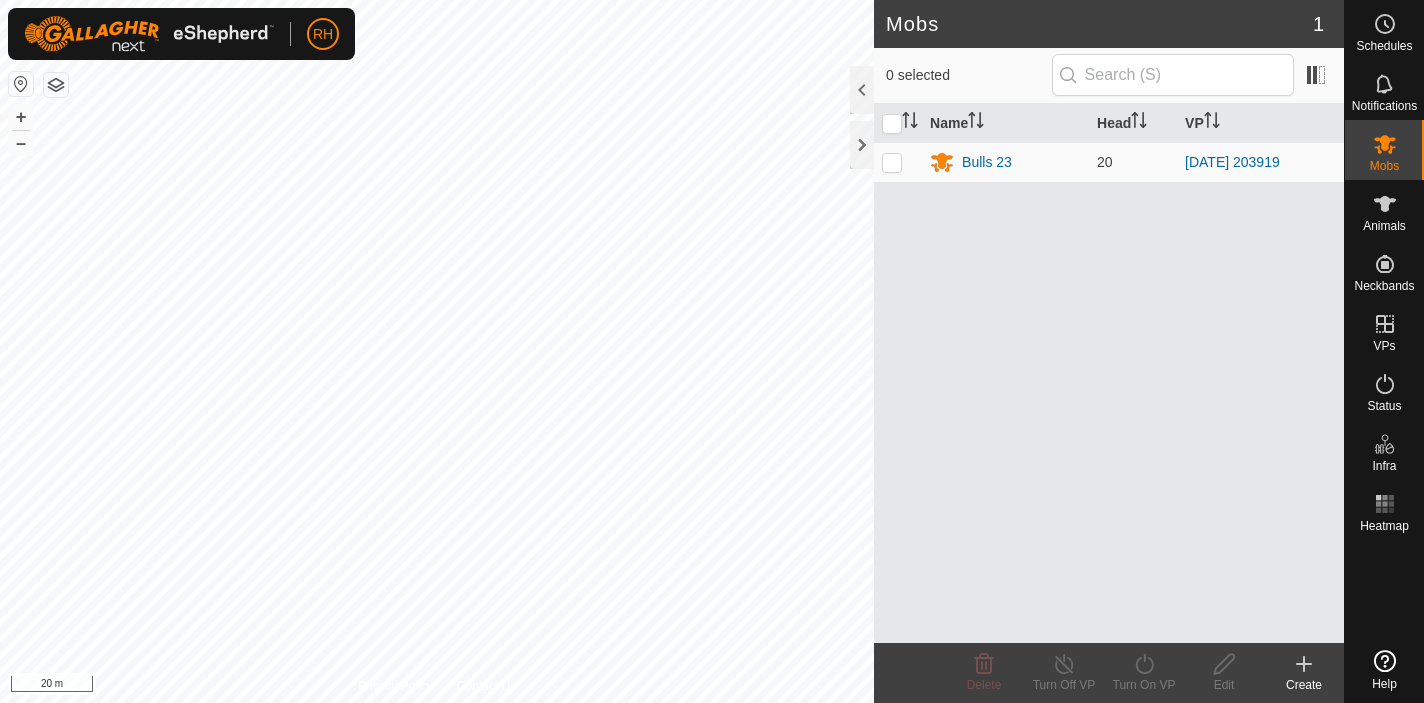 scroll, scrollTop: 0, scrollLeft: 0, axis: both 